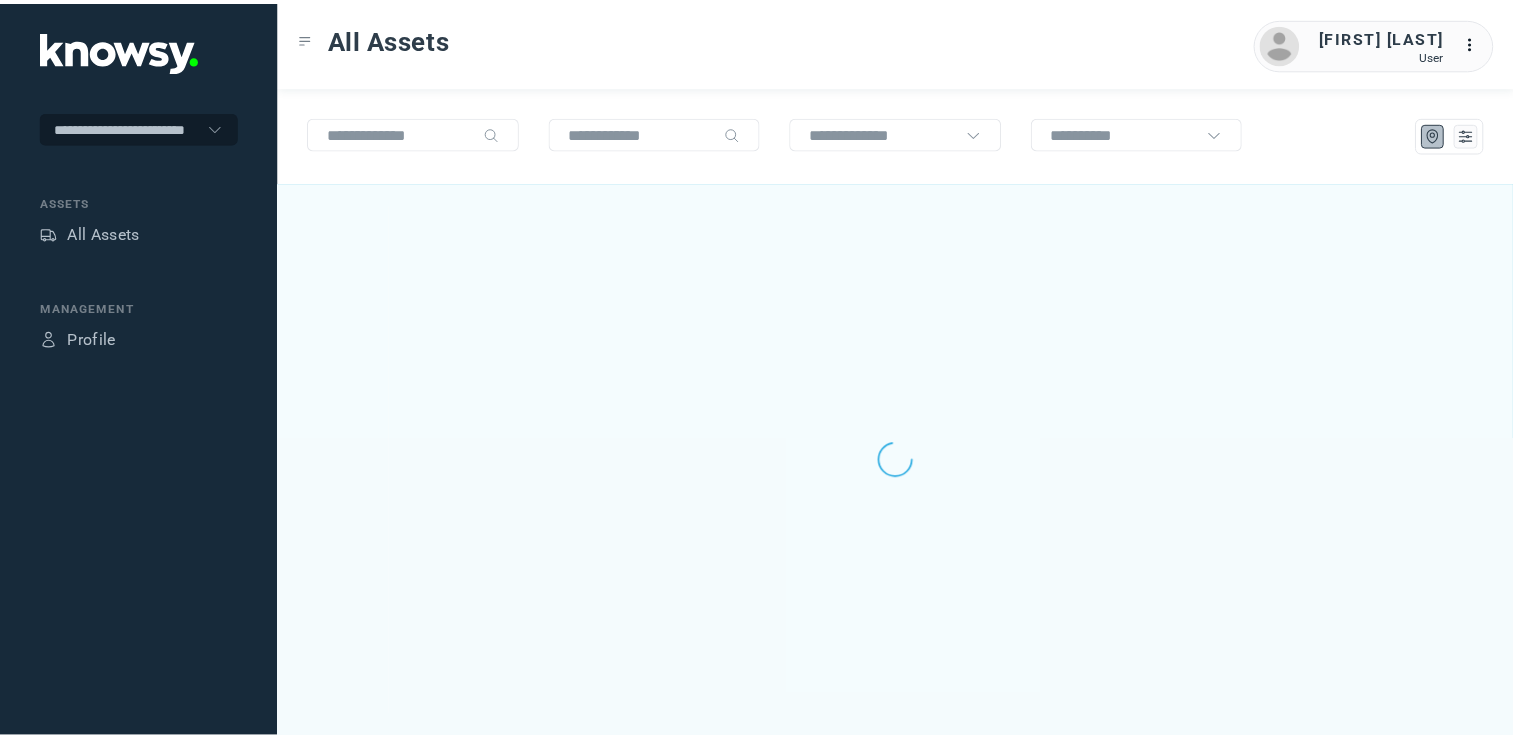 scroll, scrollTop: 0, scrollLeft: 0, axis: both 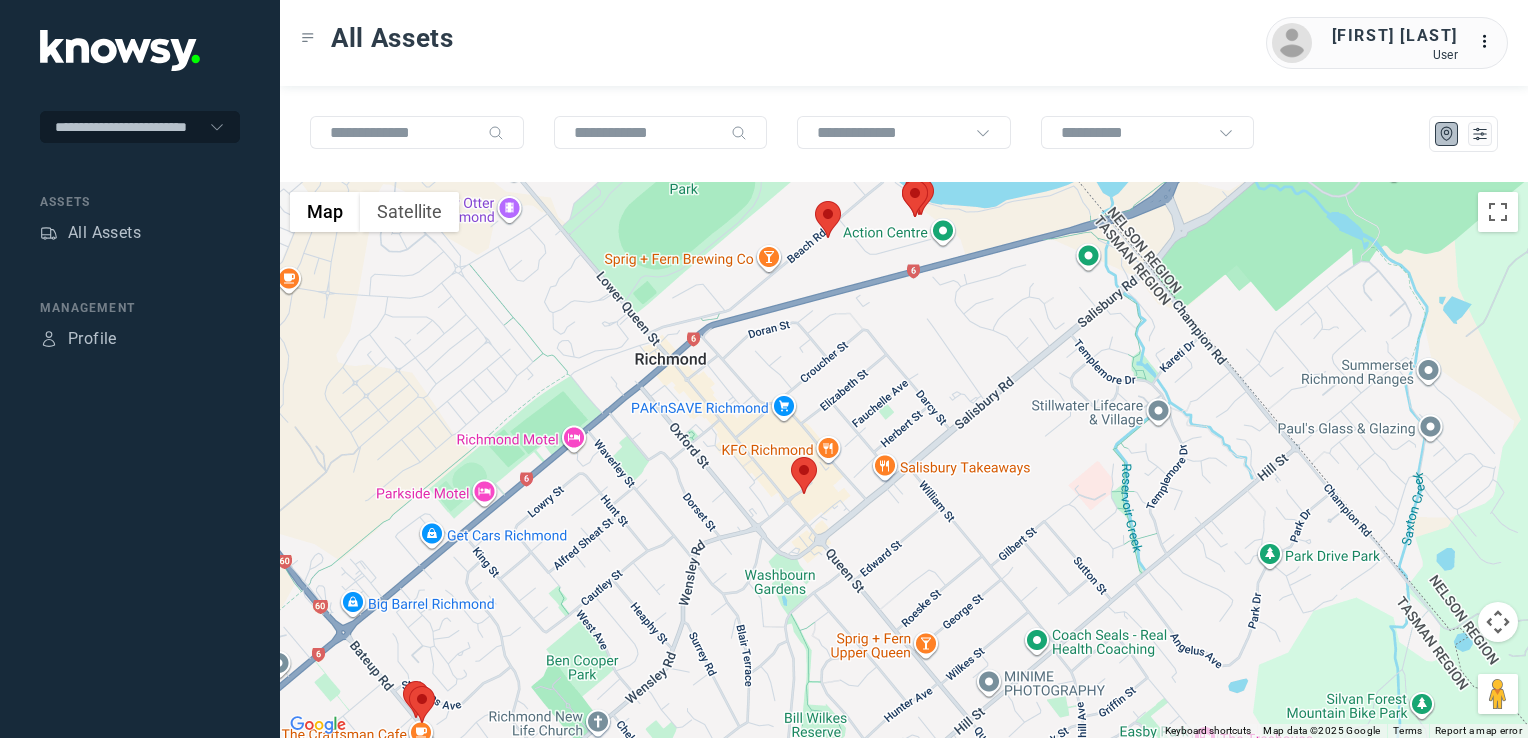 click 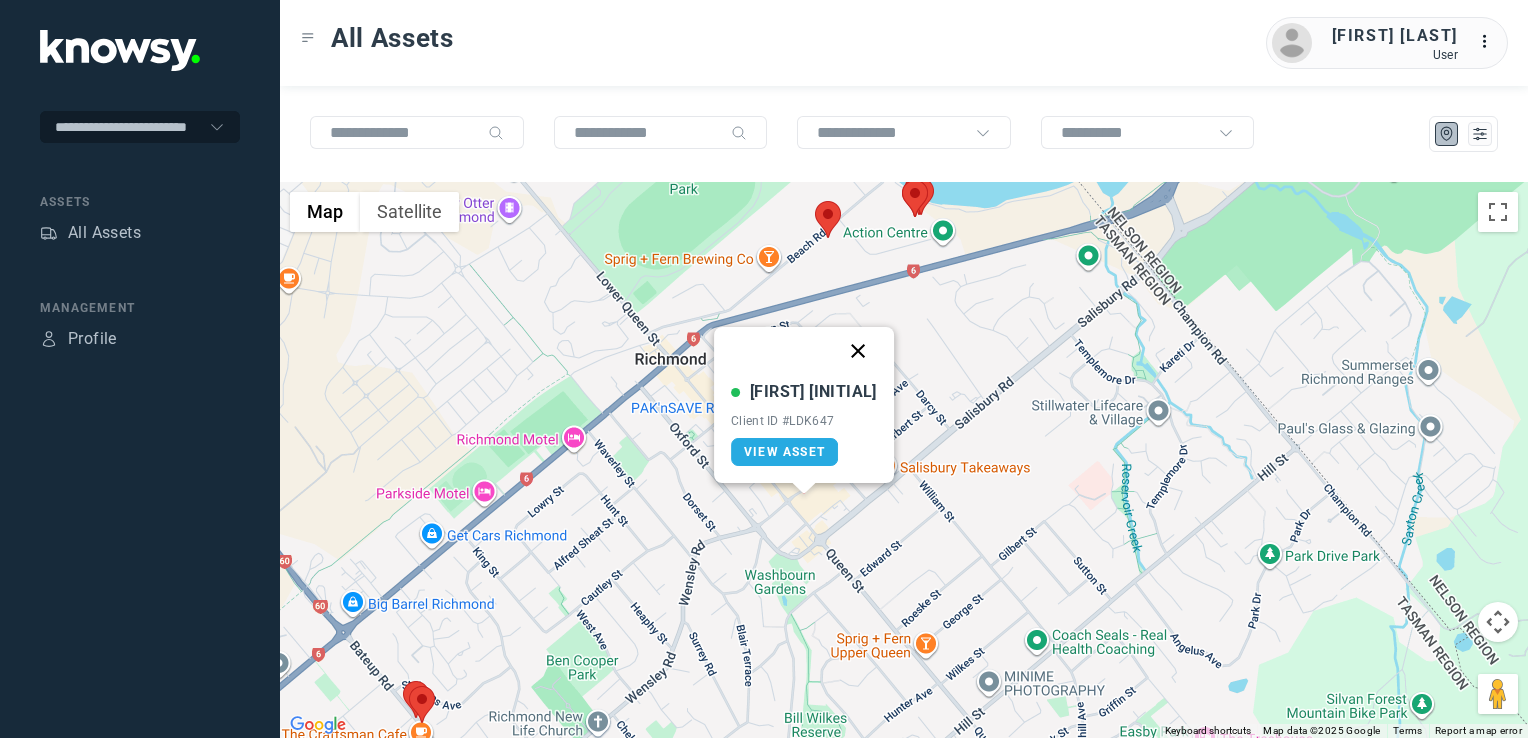 click 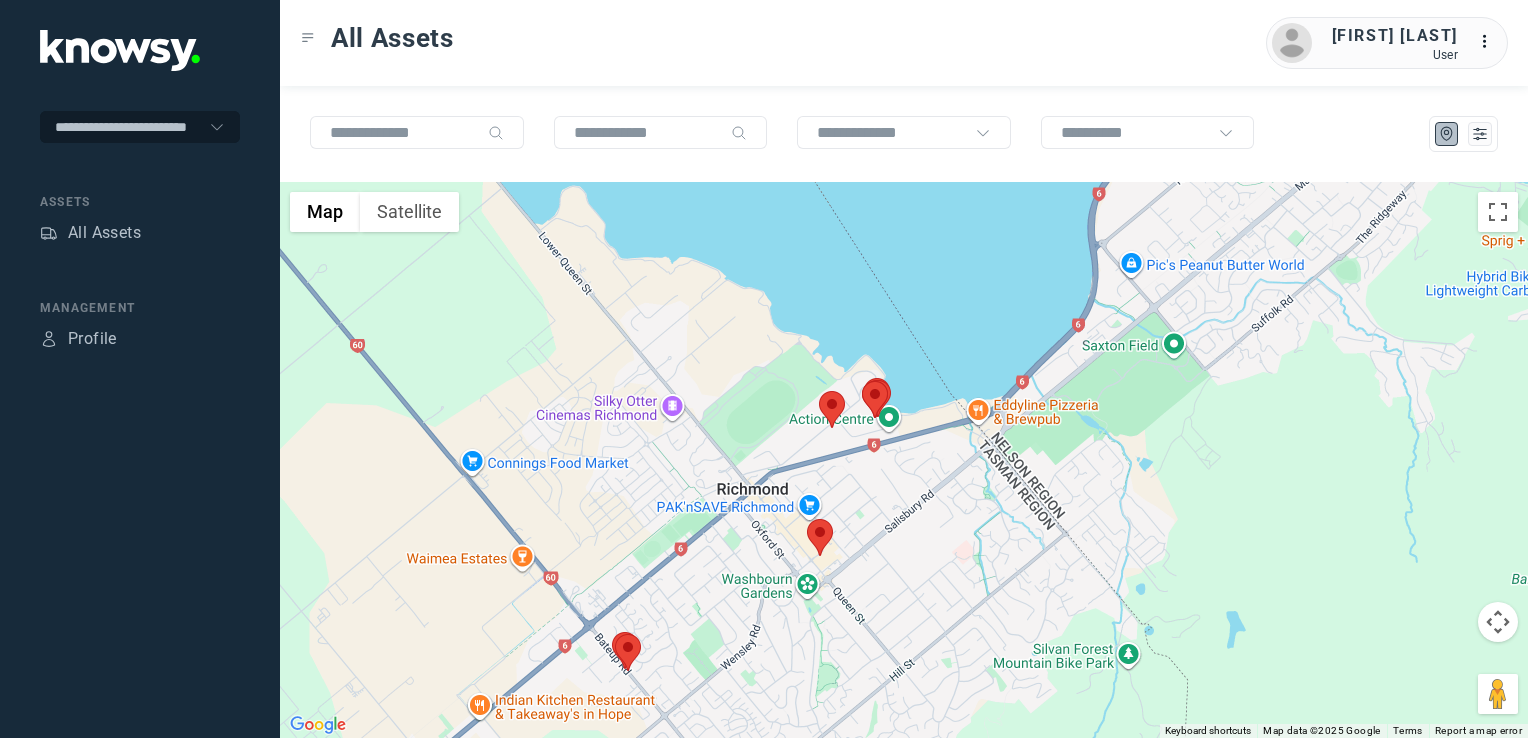 click 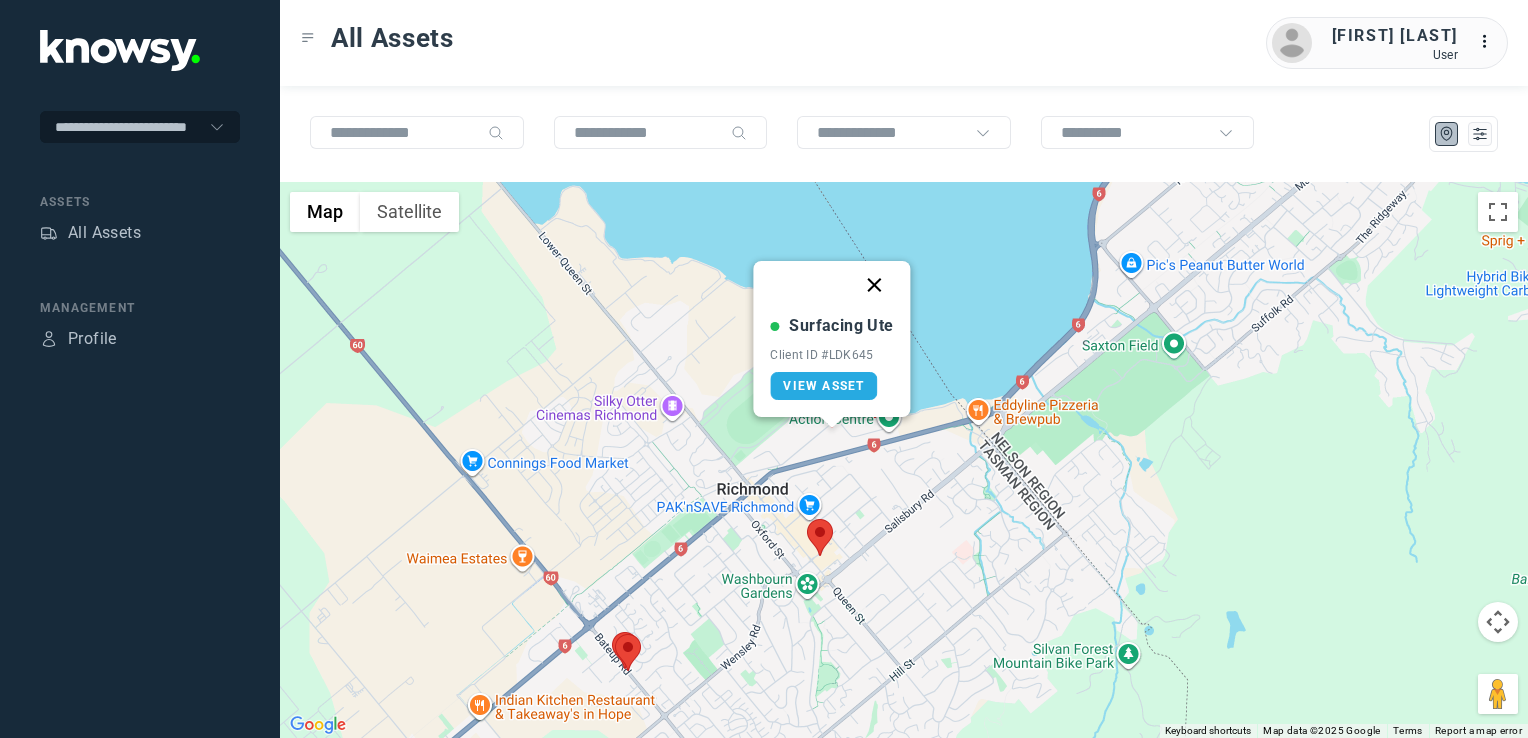click 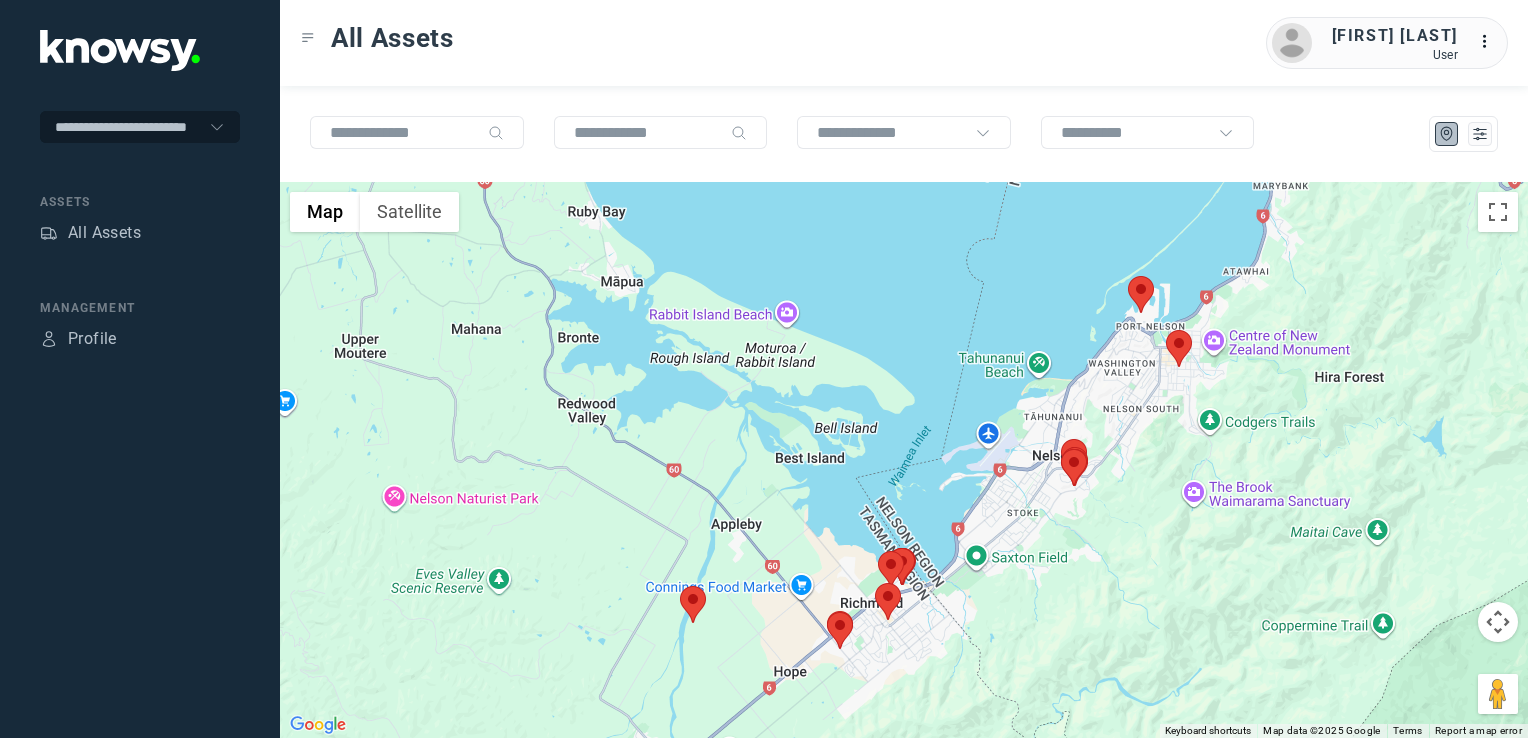 drag, startPoint x: 1140, startPoint y: 490, endPoint x: 1119, endPoint y: 510, distance: 29 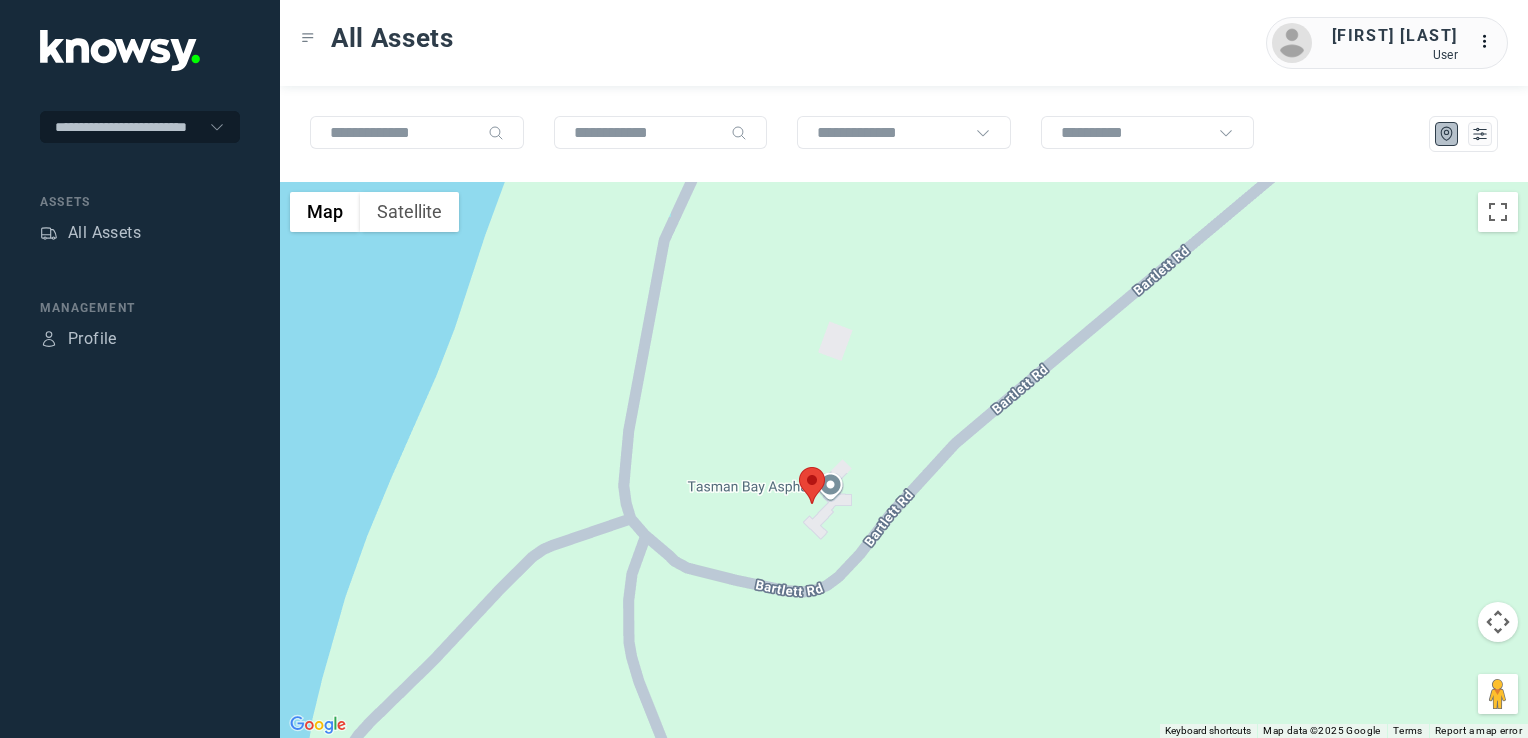 click 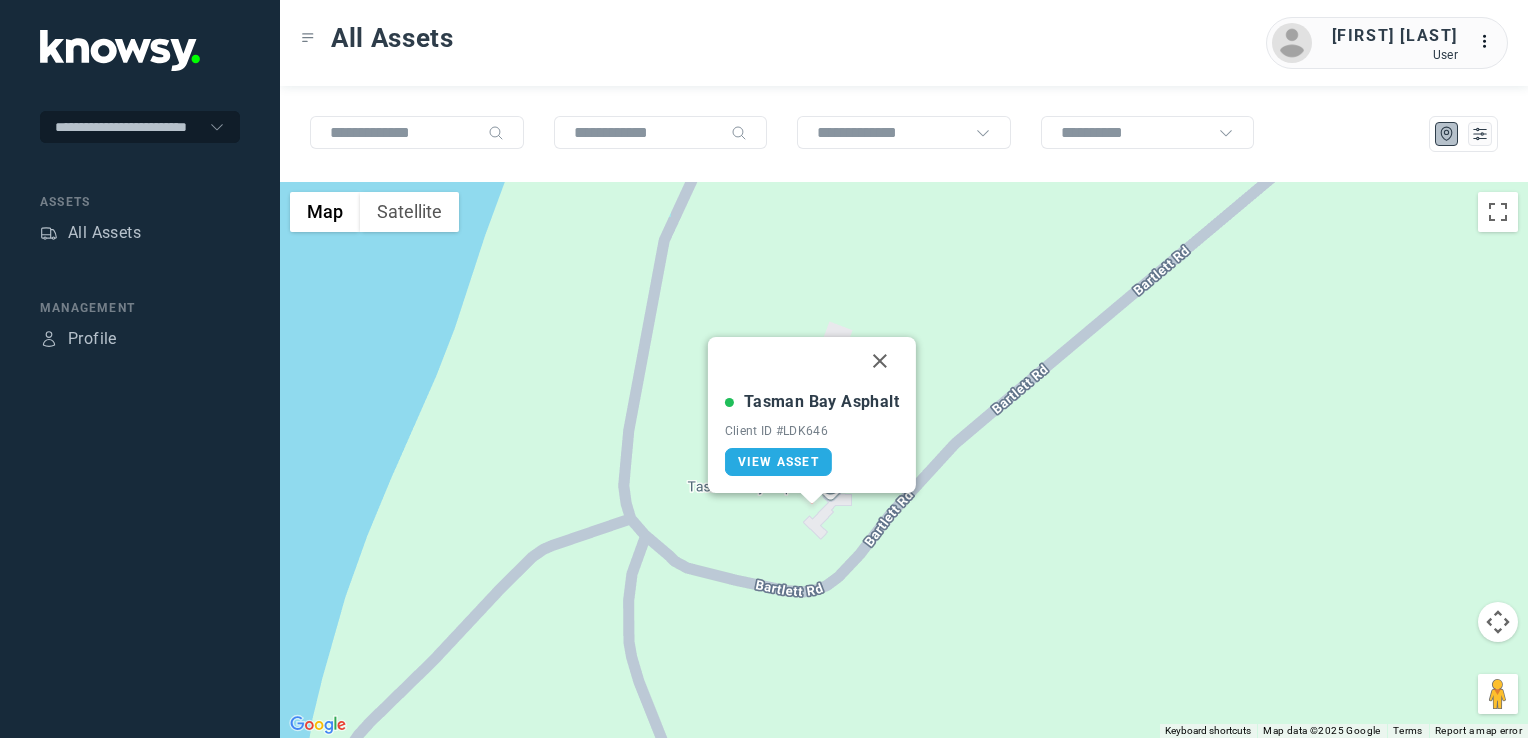 click 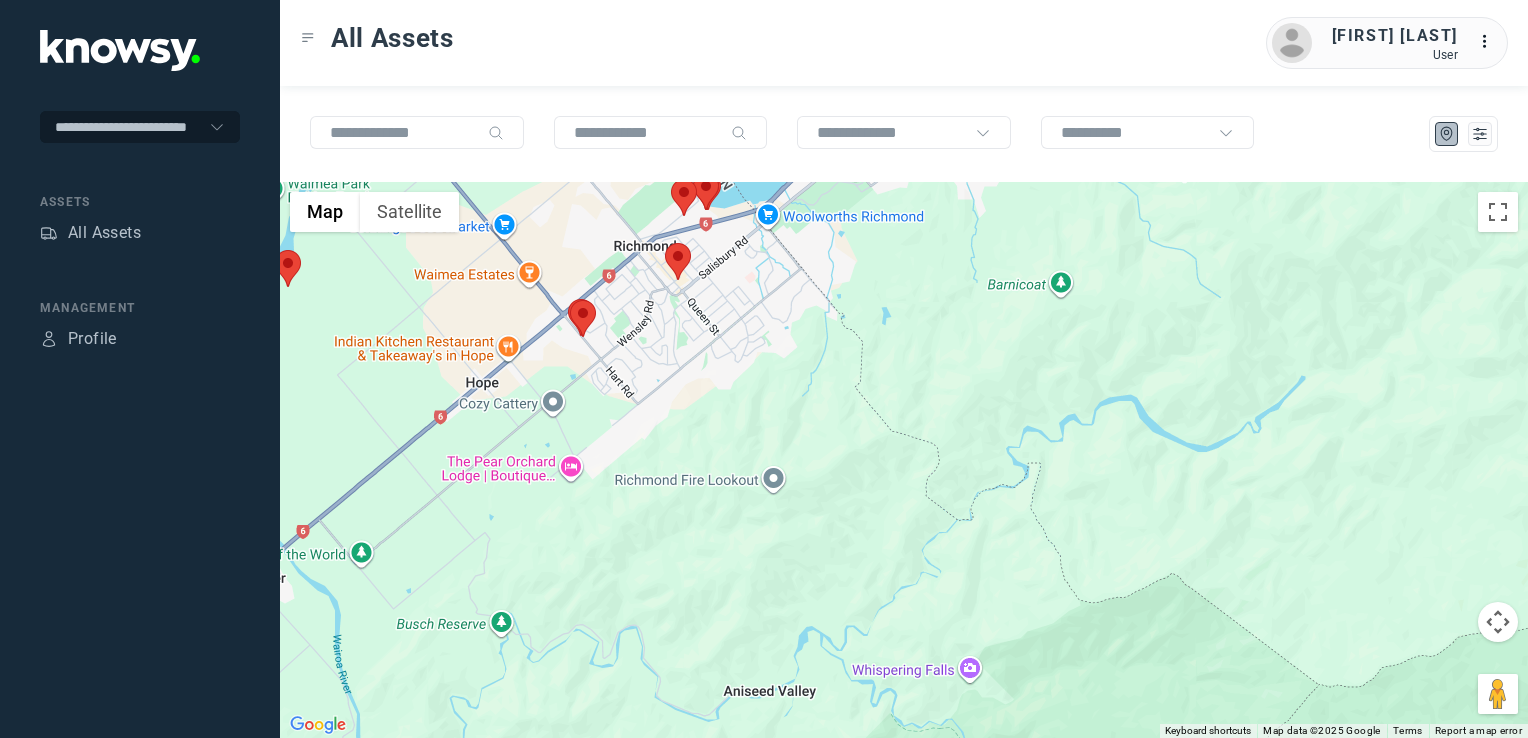 click 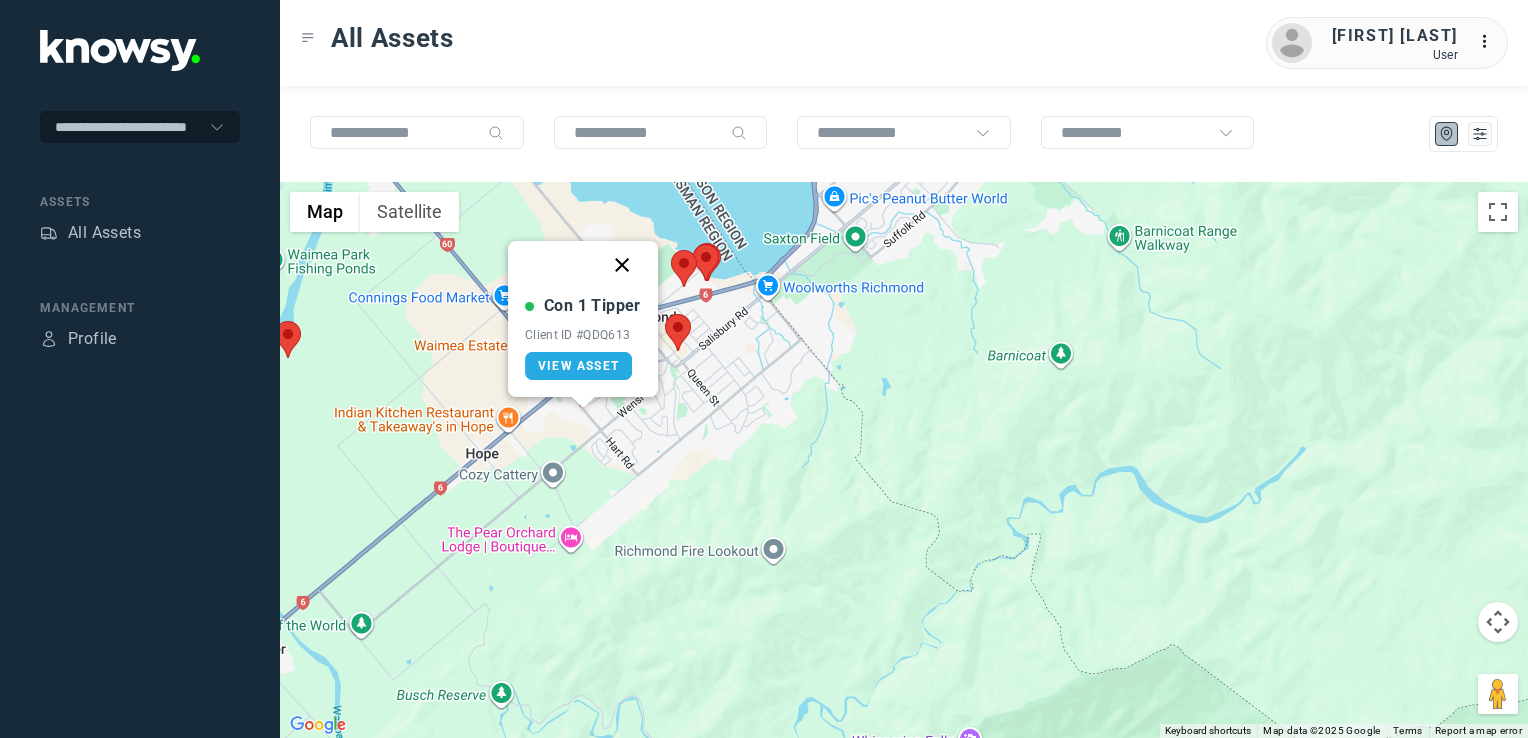click 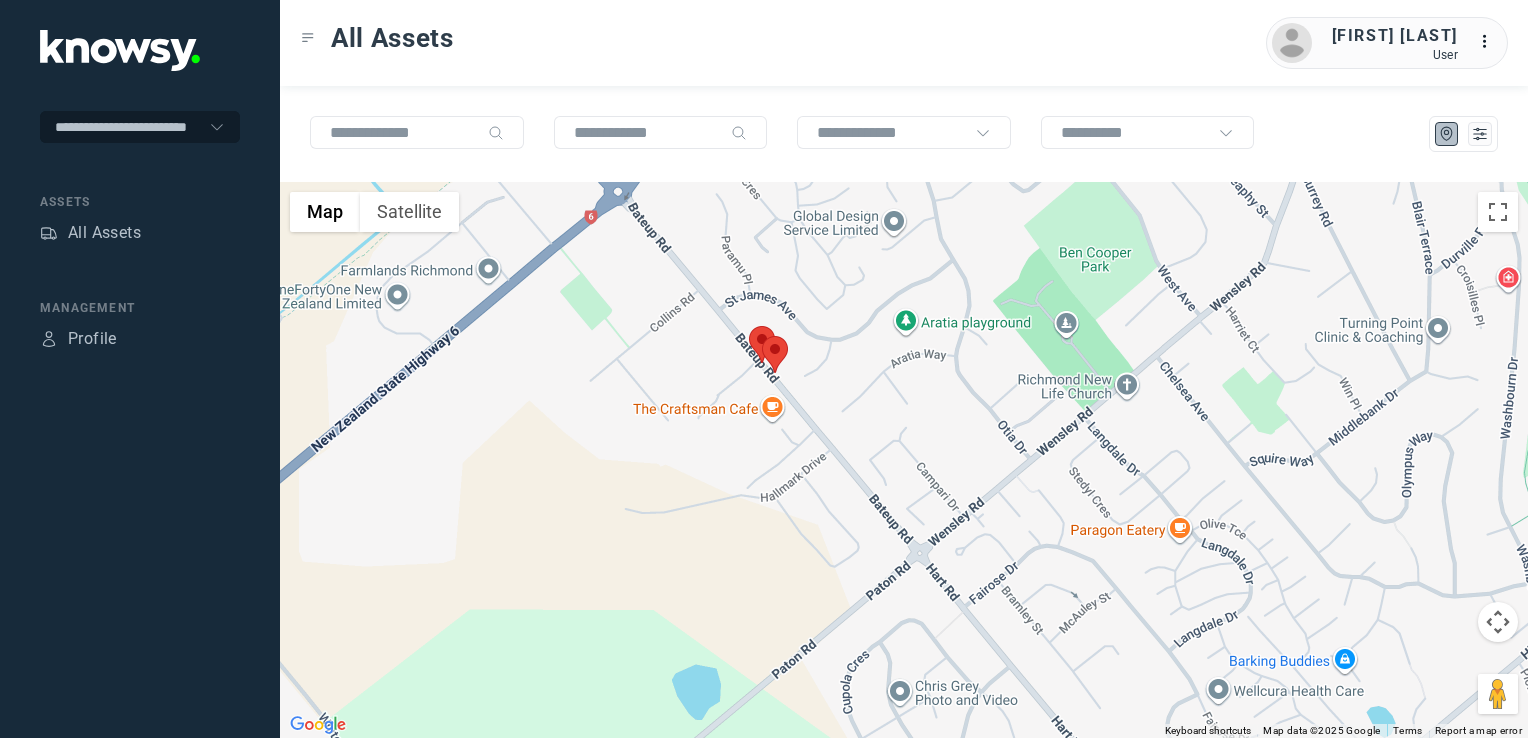 drag, startPoint x: 751, startPoint y: 294, endPoint x: 768, endPoint y: 597, distance: 303.47653 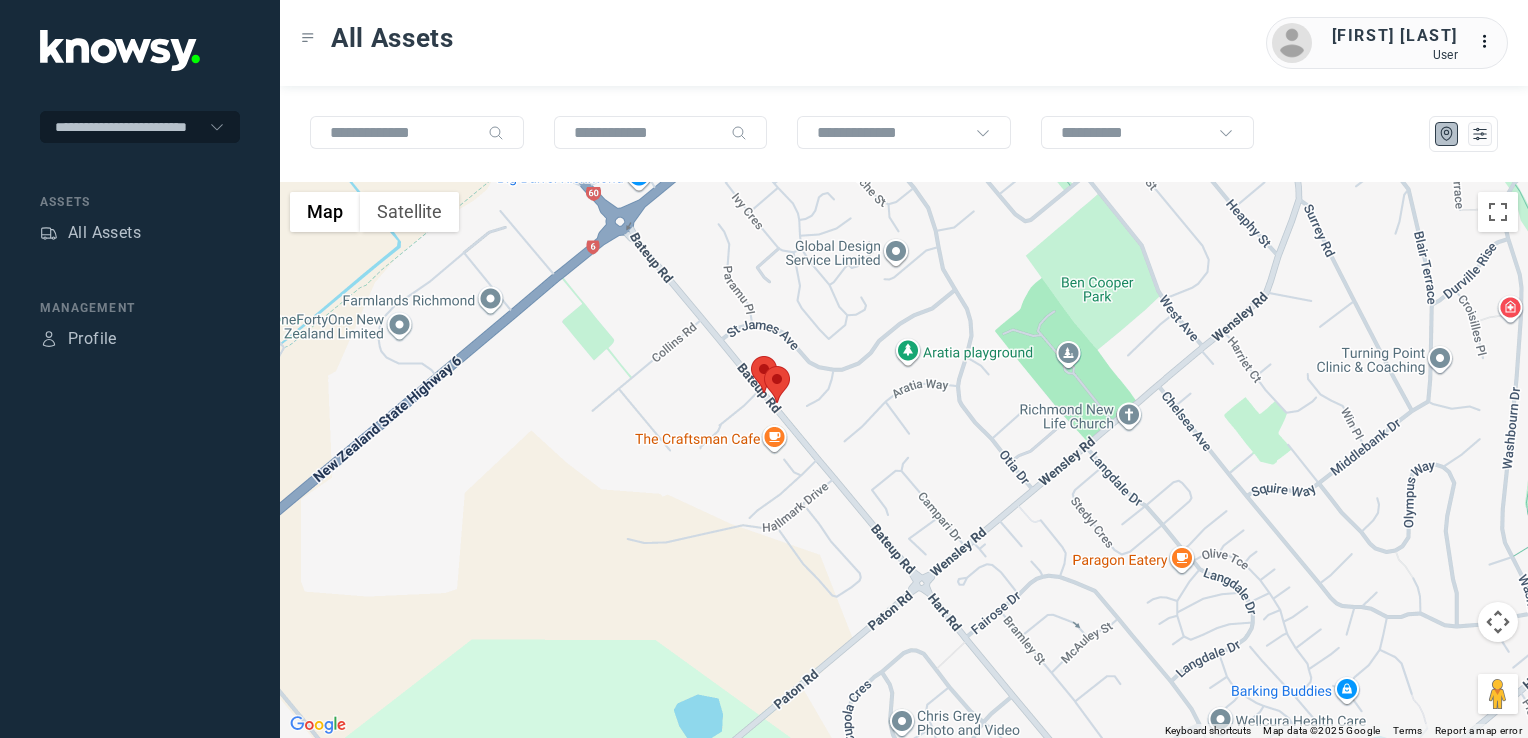drag, startPoint x: 973, startPoint y: 404, endPoint x: 890, endPoint y: 653, distance: 262.46906 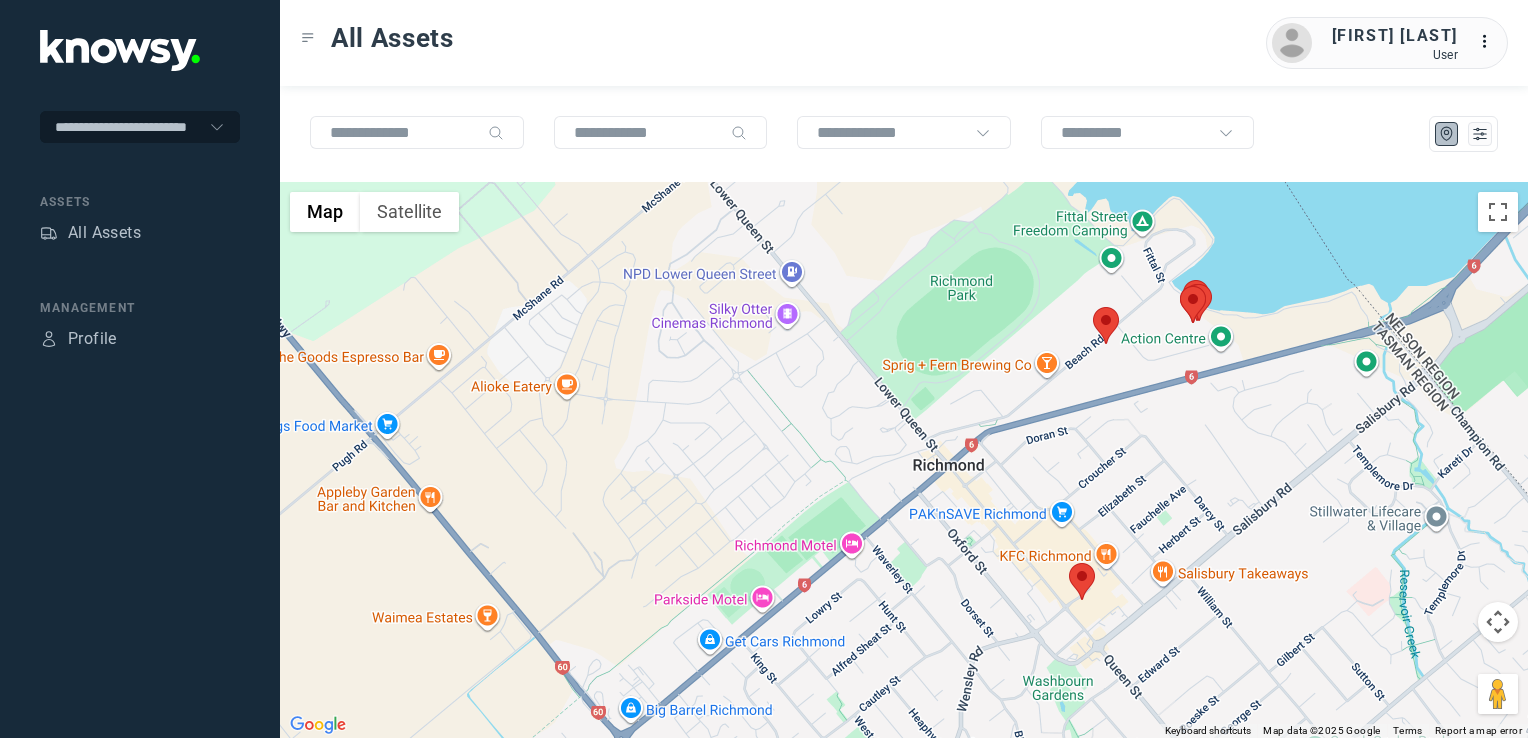 drag, startPoint x: 1132, startPoint y: 422, endPoint x: 1042, endPoint y: 563, distance: 167.27522 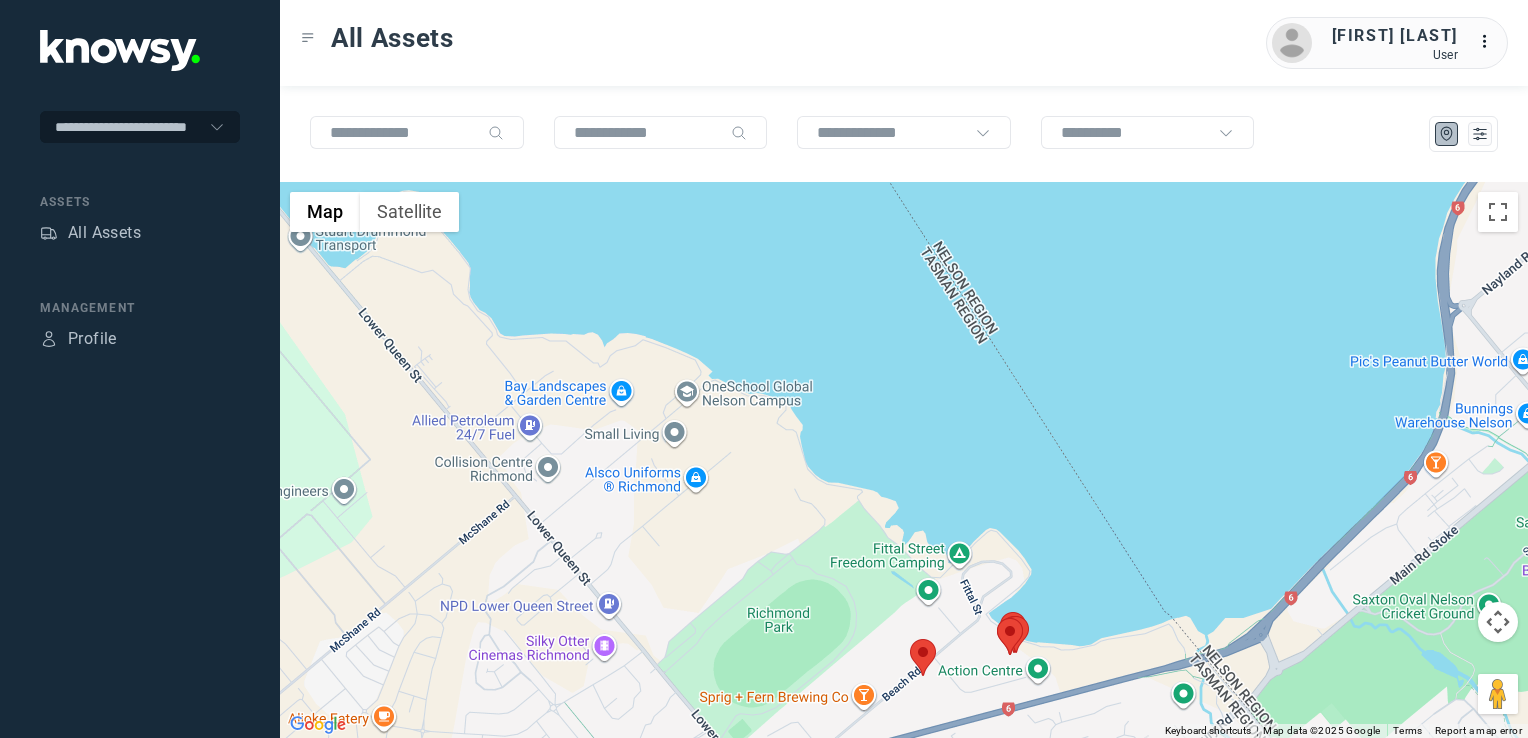 drag, startPoint x: 1212, startPoint y: 631, endPoint x: 999, endPoint y: 682, distance: 219.02055 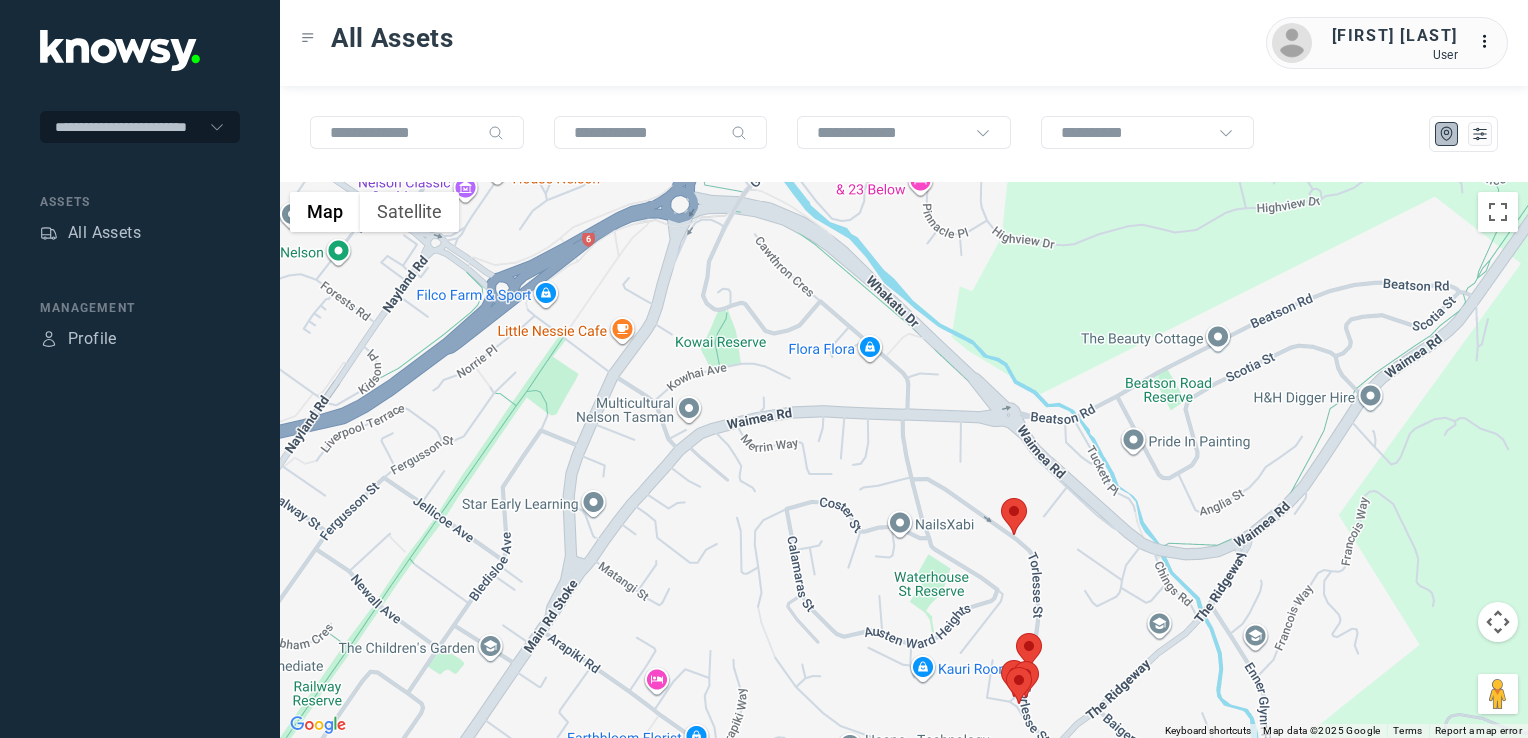 click 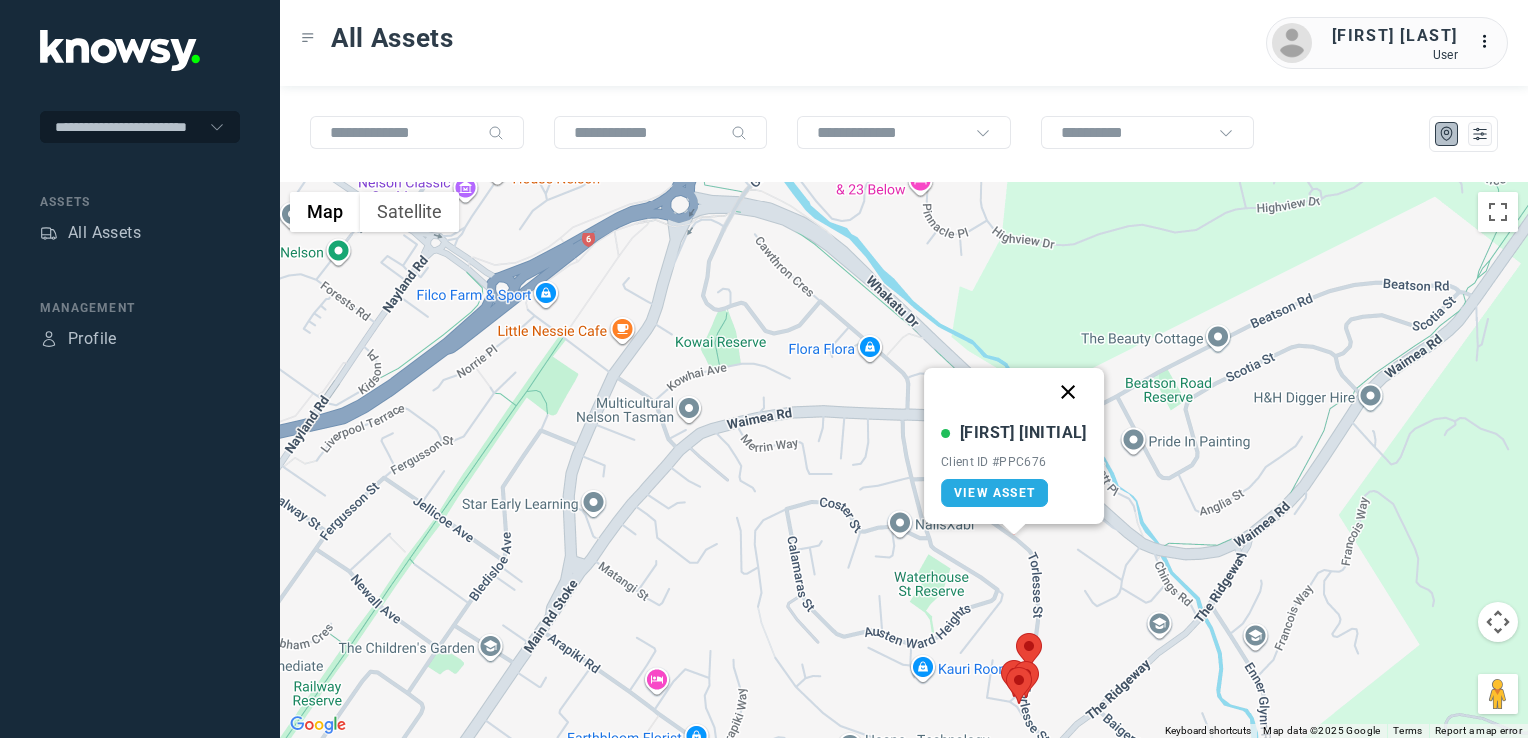 click 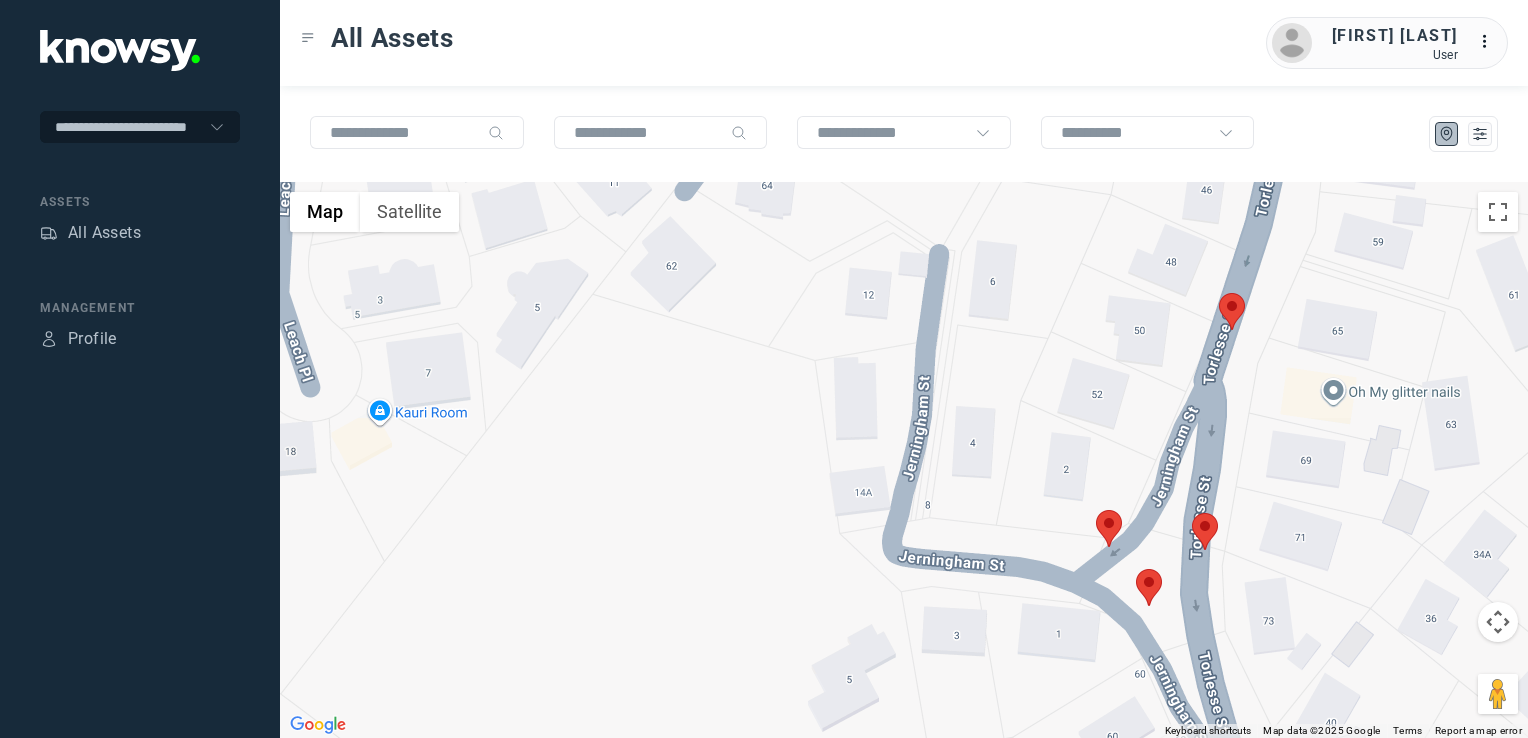 click 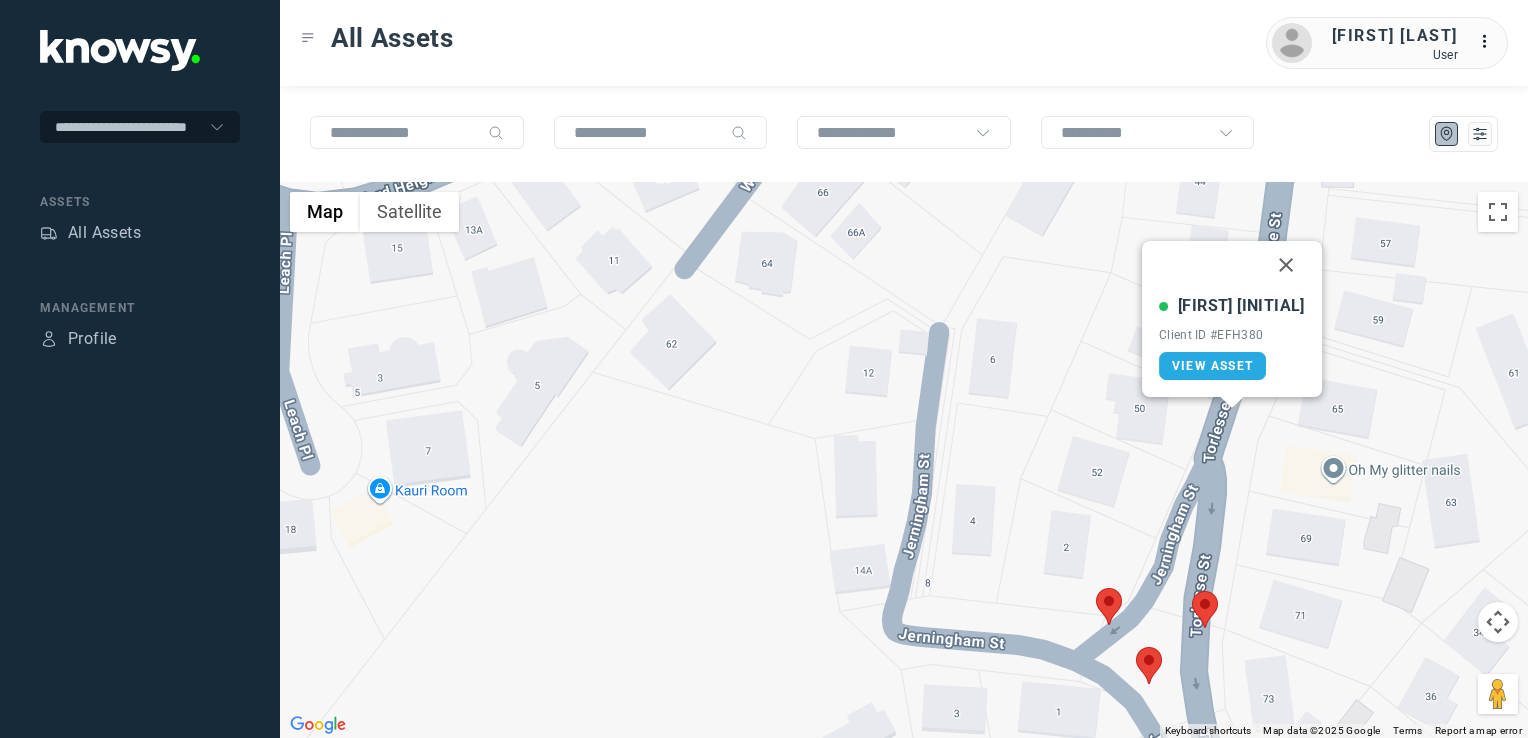click 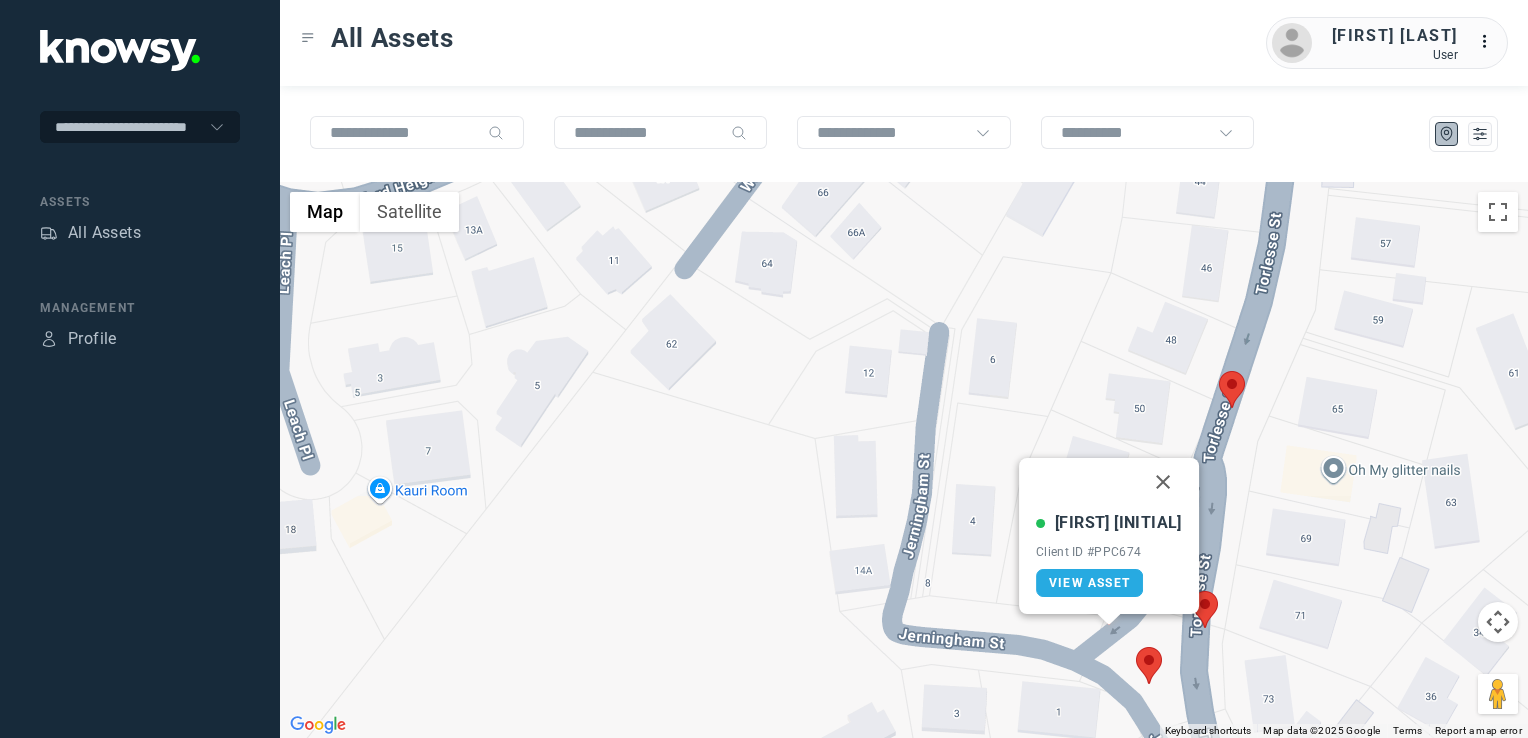 click 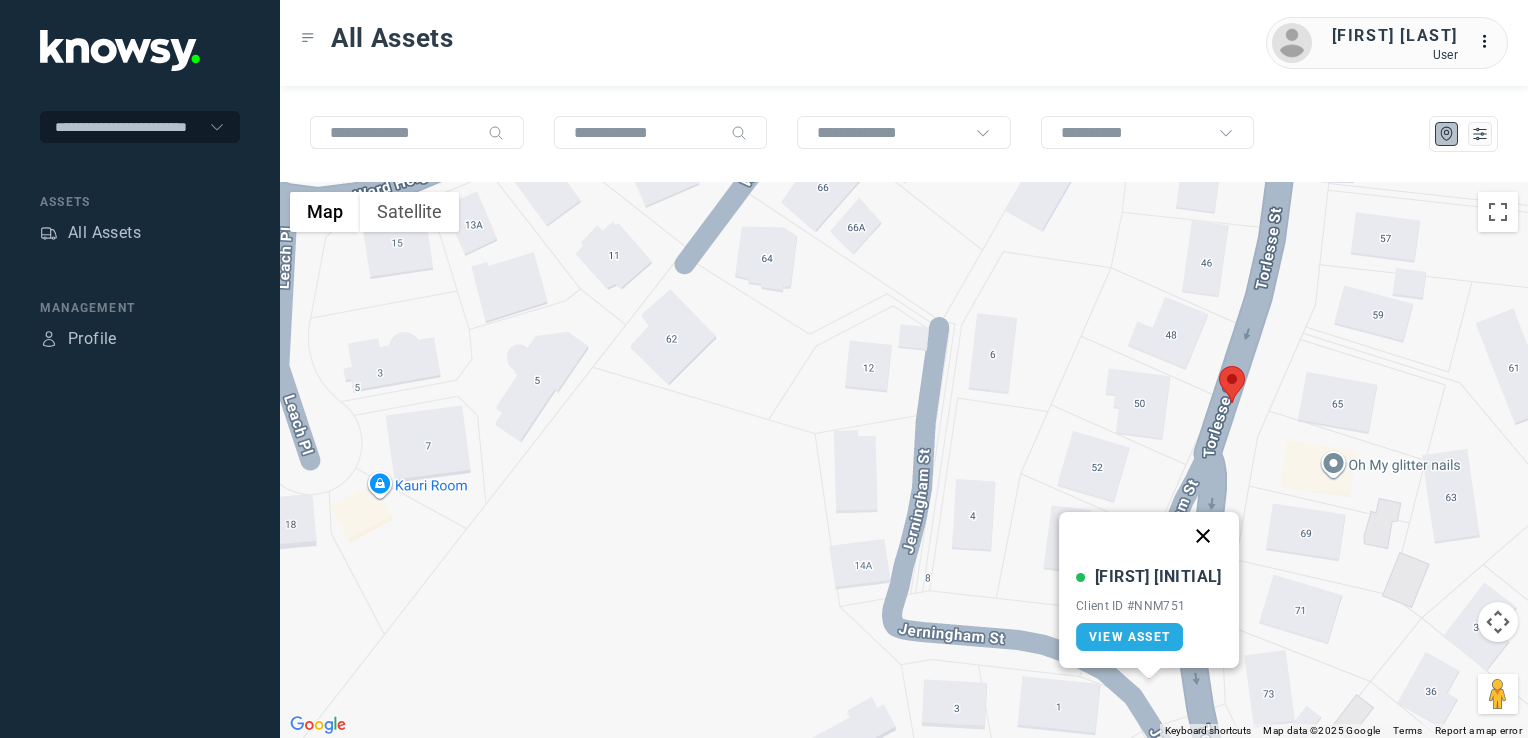 click 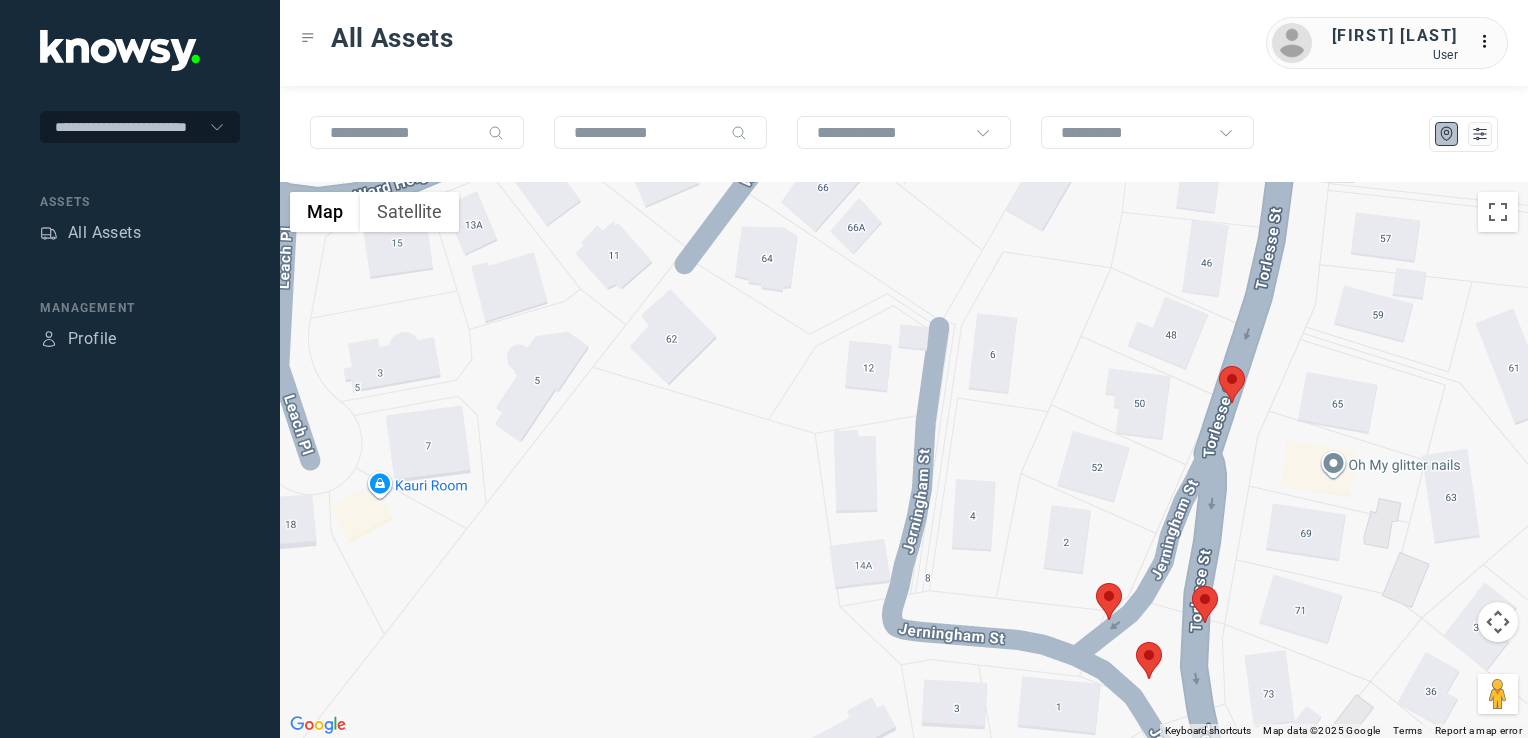 click 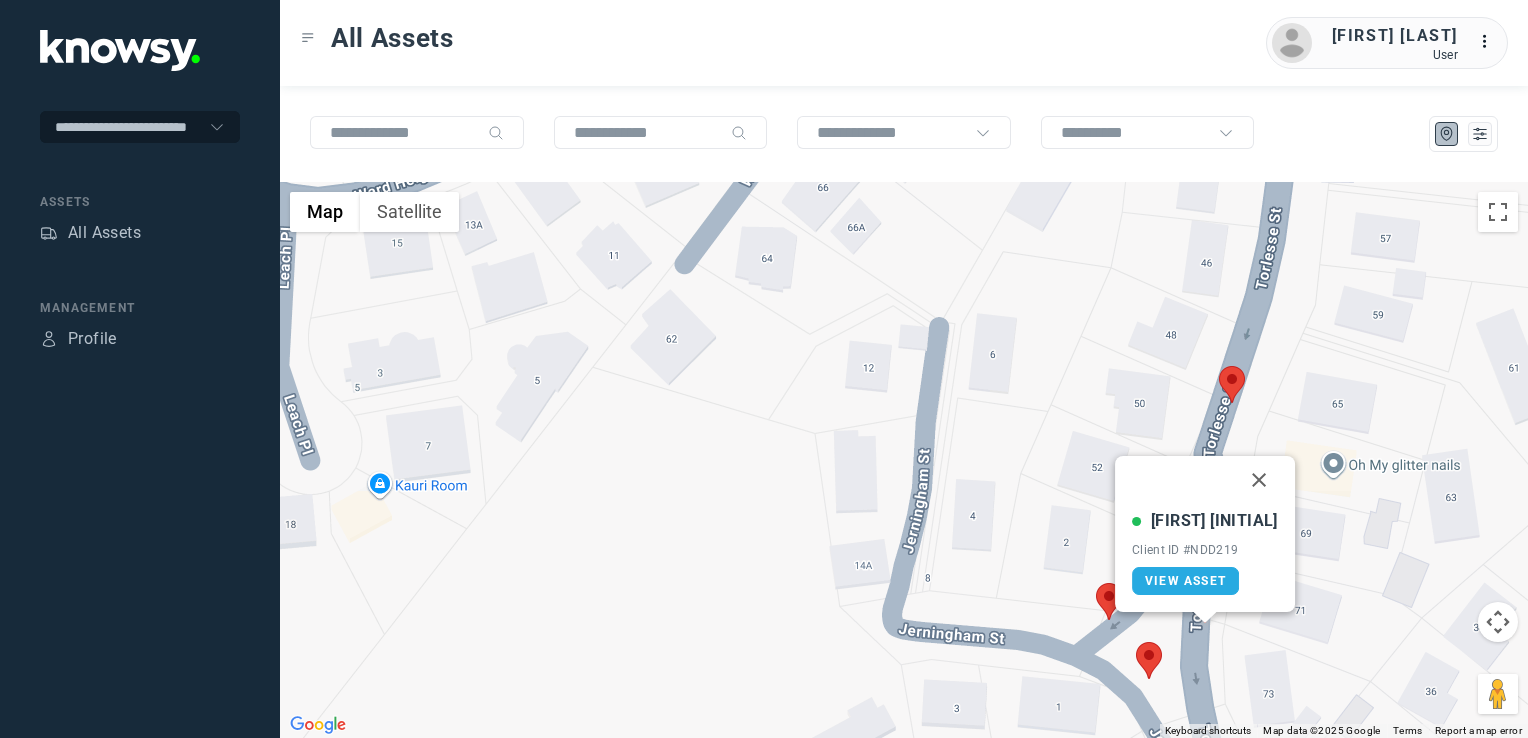 click 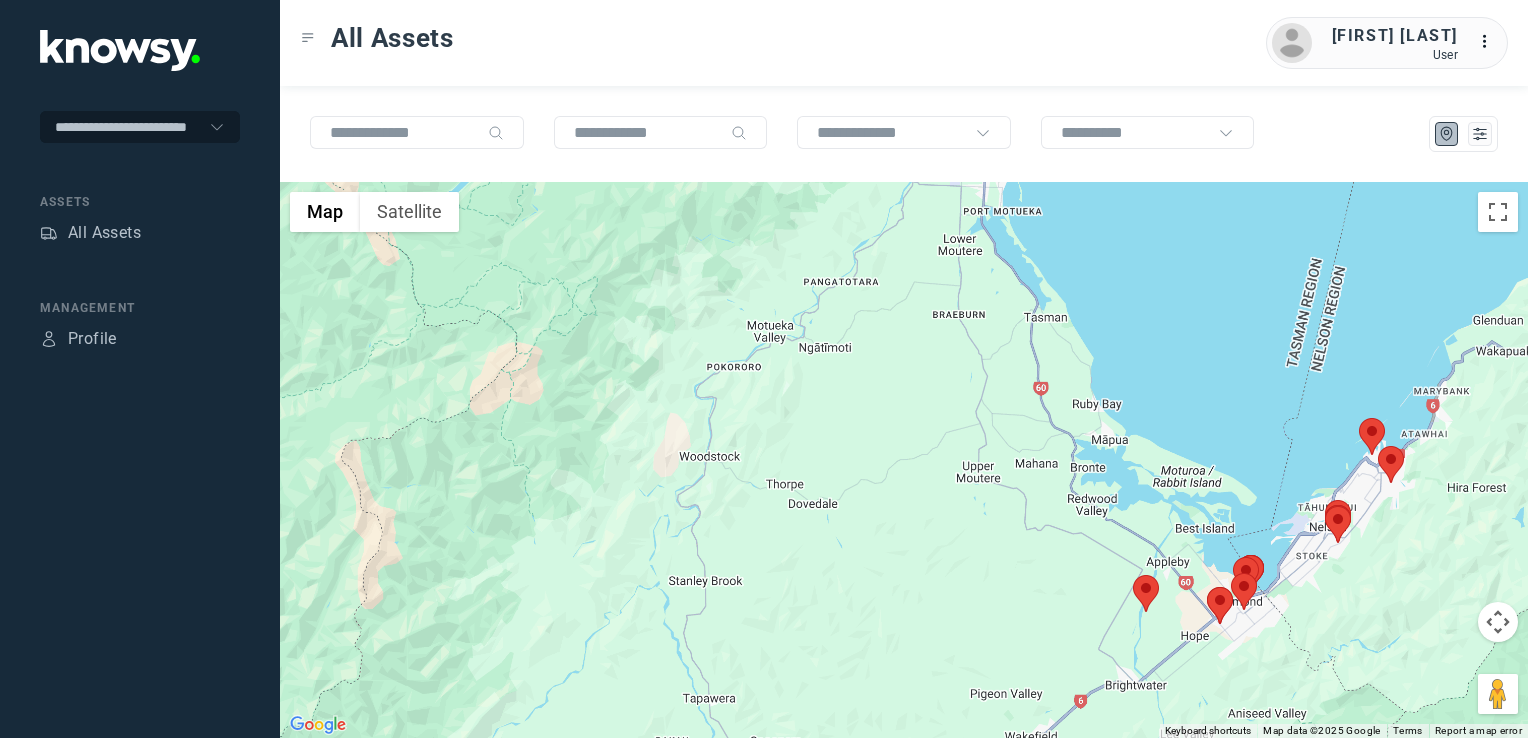 drag, startPoint x: 1393, startPoint y: 413, endPoint x: 1362, endPoint y: 507, distance: 98.9798 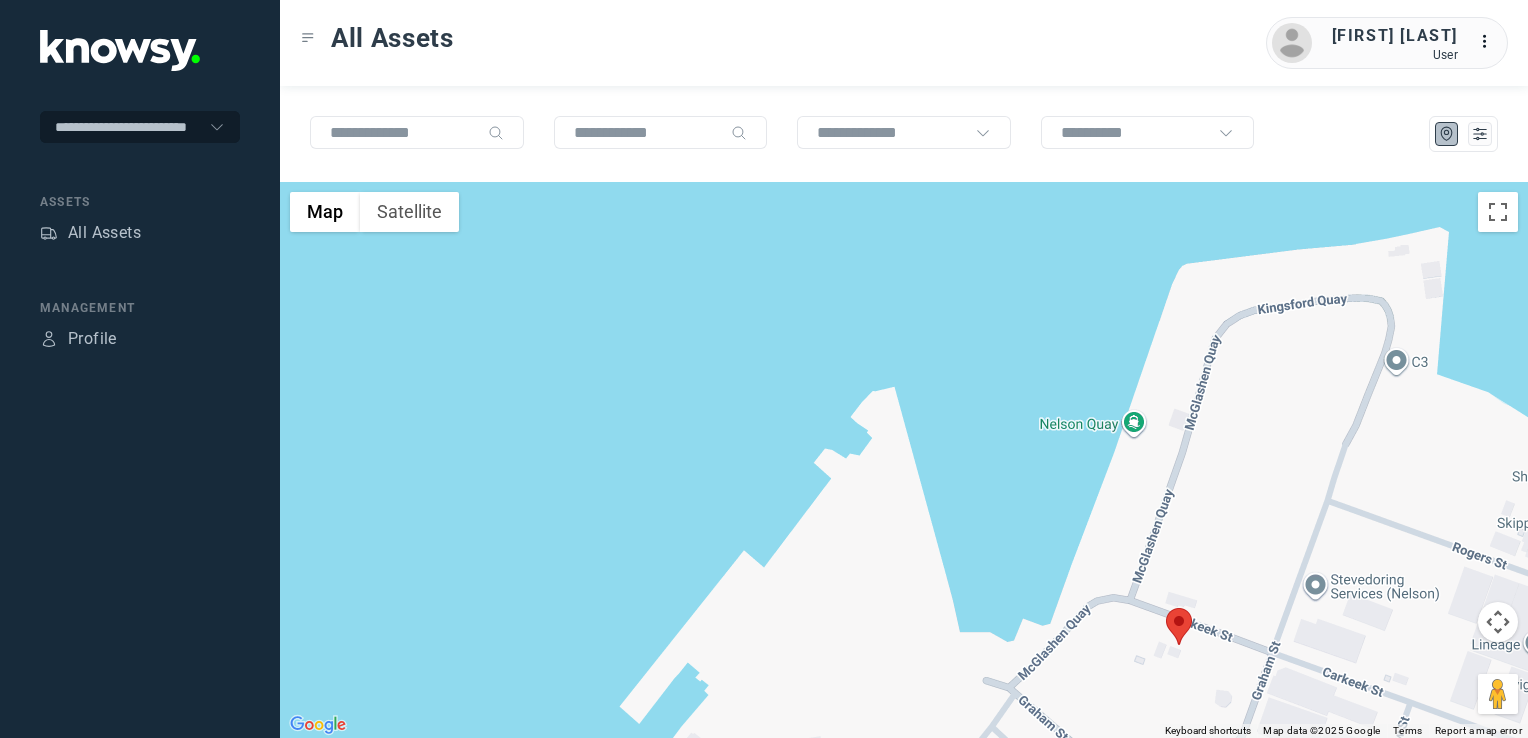 click 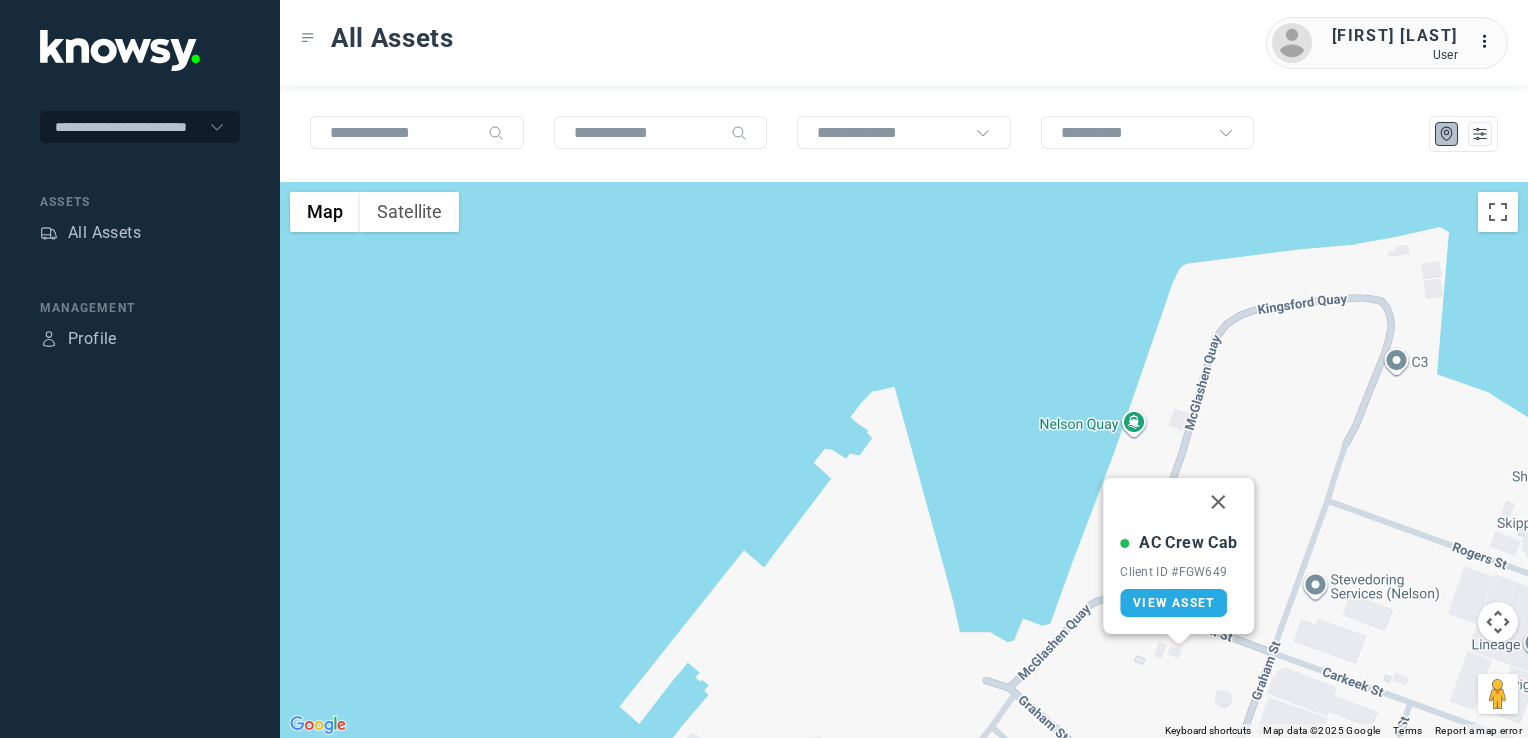 drag, startPoint x: 1225, startPoint y: 494, endPoint x: 1225, endPoint y: 578, distance: 84 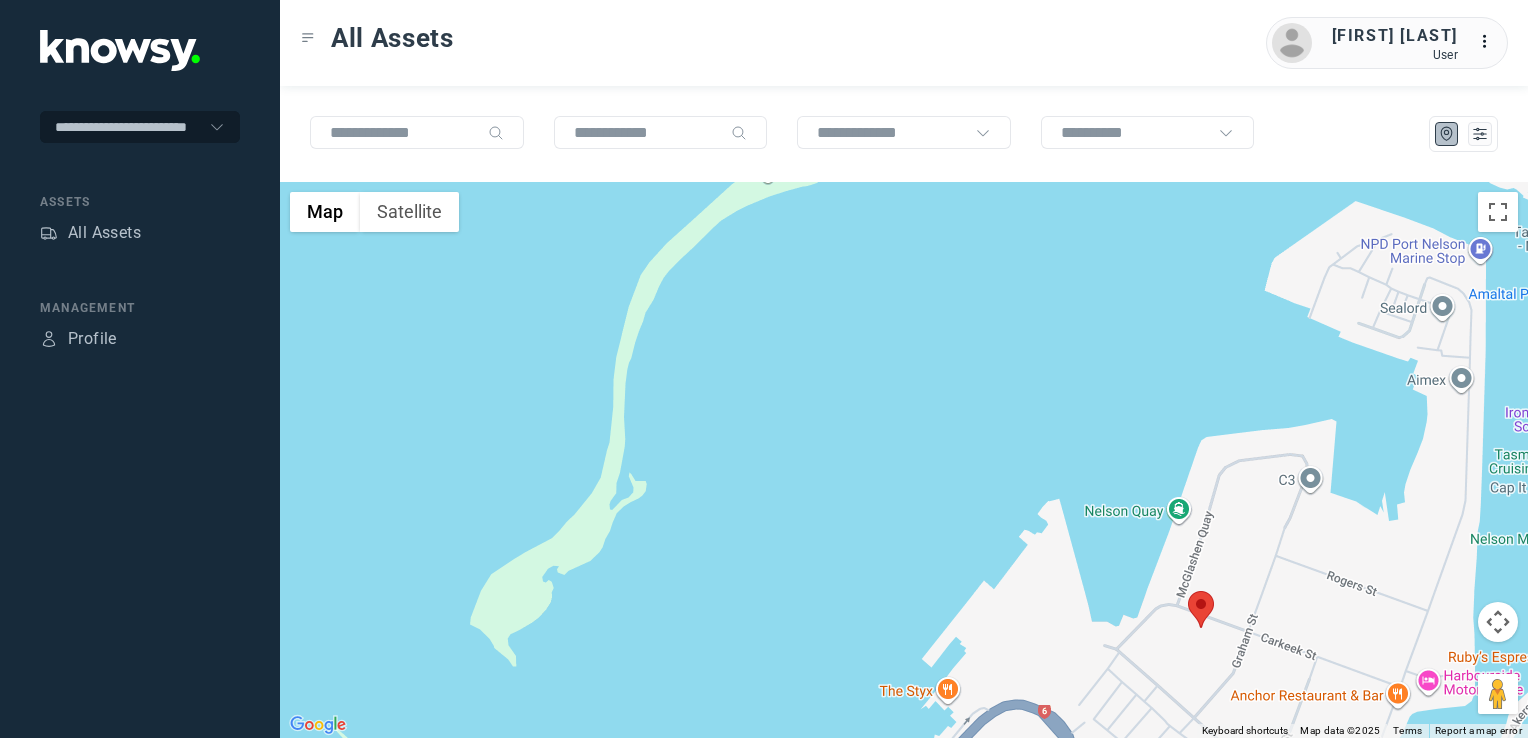 drag, startPoint x: 1200, startPoint y: 662, endPoint x: 1050, endPoint y: 483, distance: 233.54015 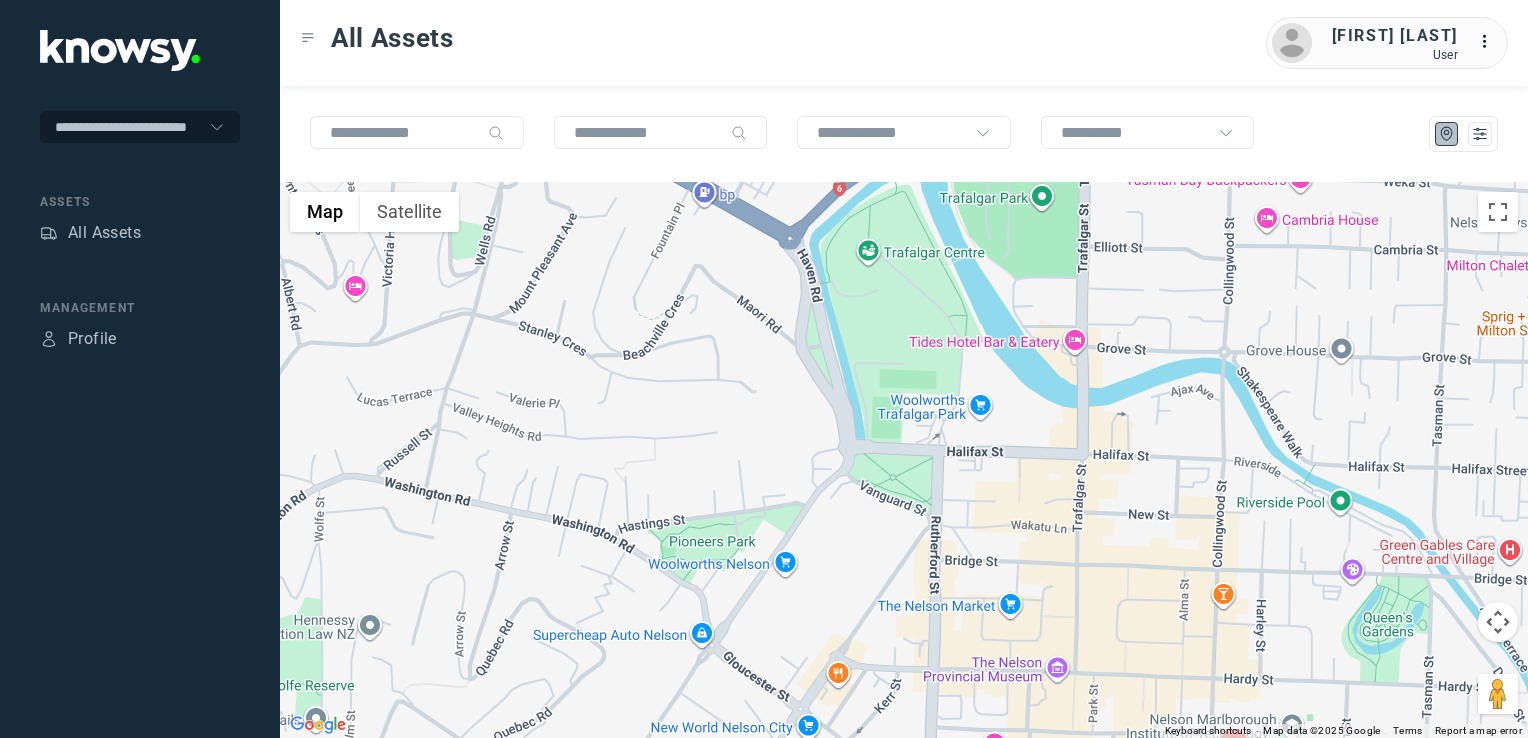 drag, startPoint x: 1056, startPoint y: 590, endPoint x: 1073, endPoint y: 624, distance: 38.013157 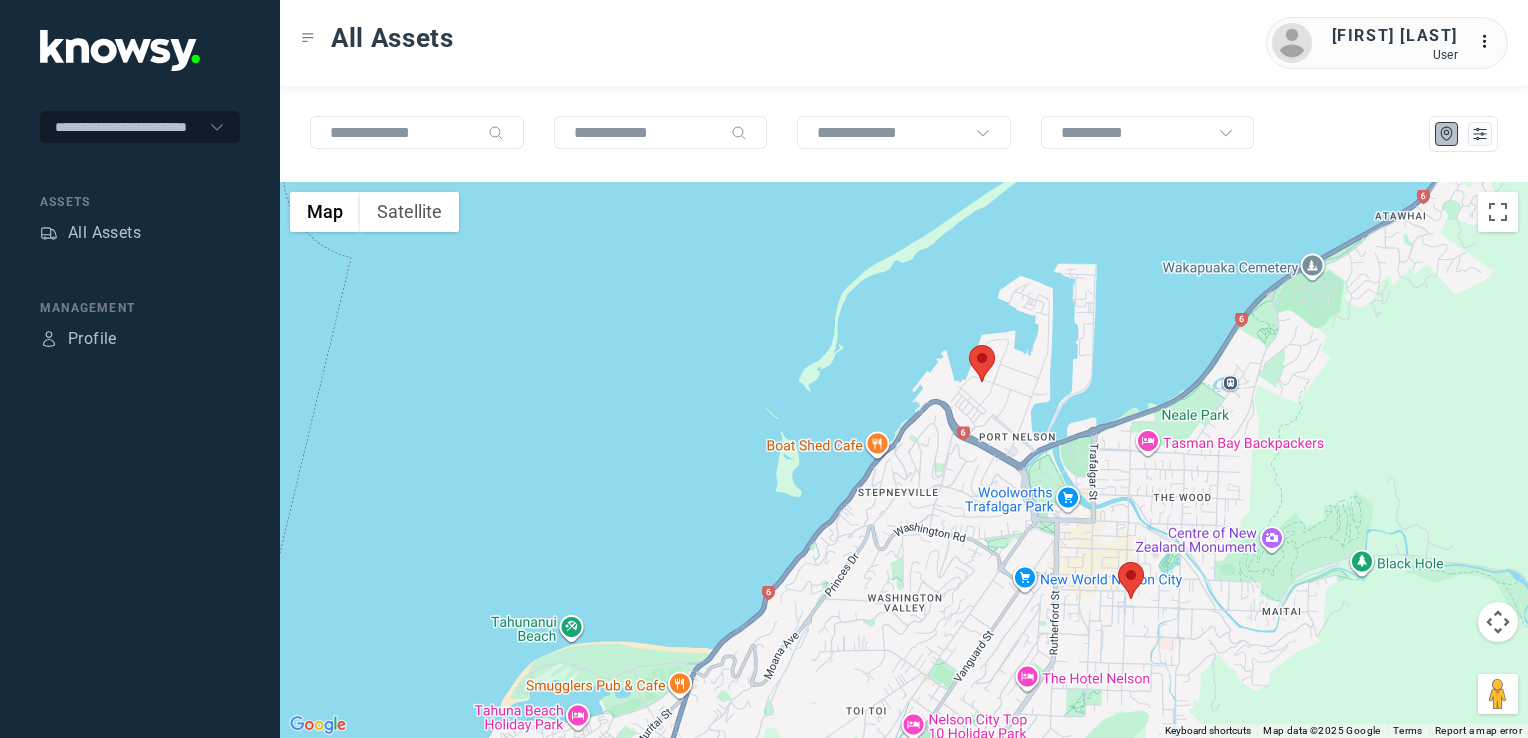 drag, startPoint x: 1045, startPoint y: 628, endPoint x: 1052, endPoint y: 534, distance: 94.26028 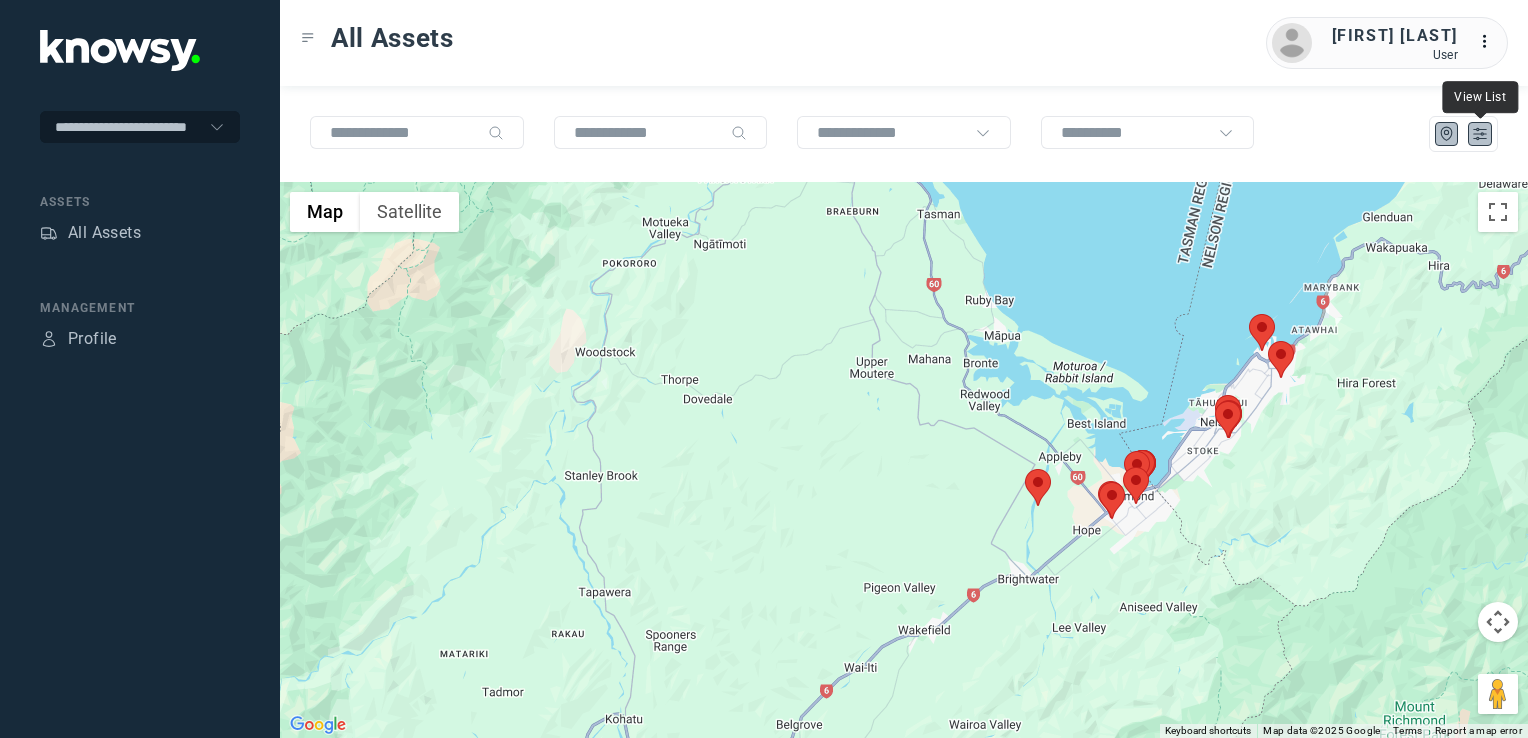 click 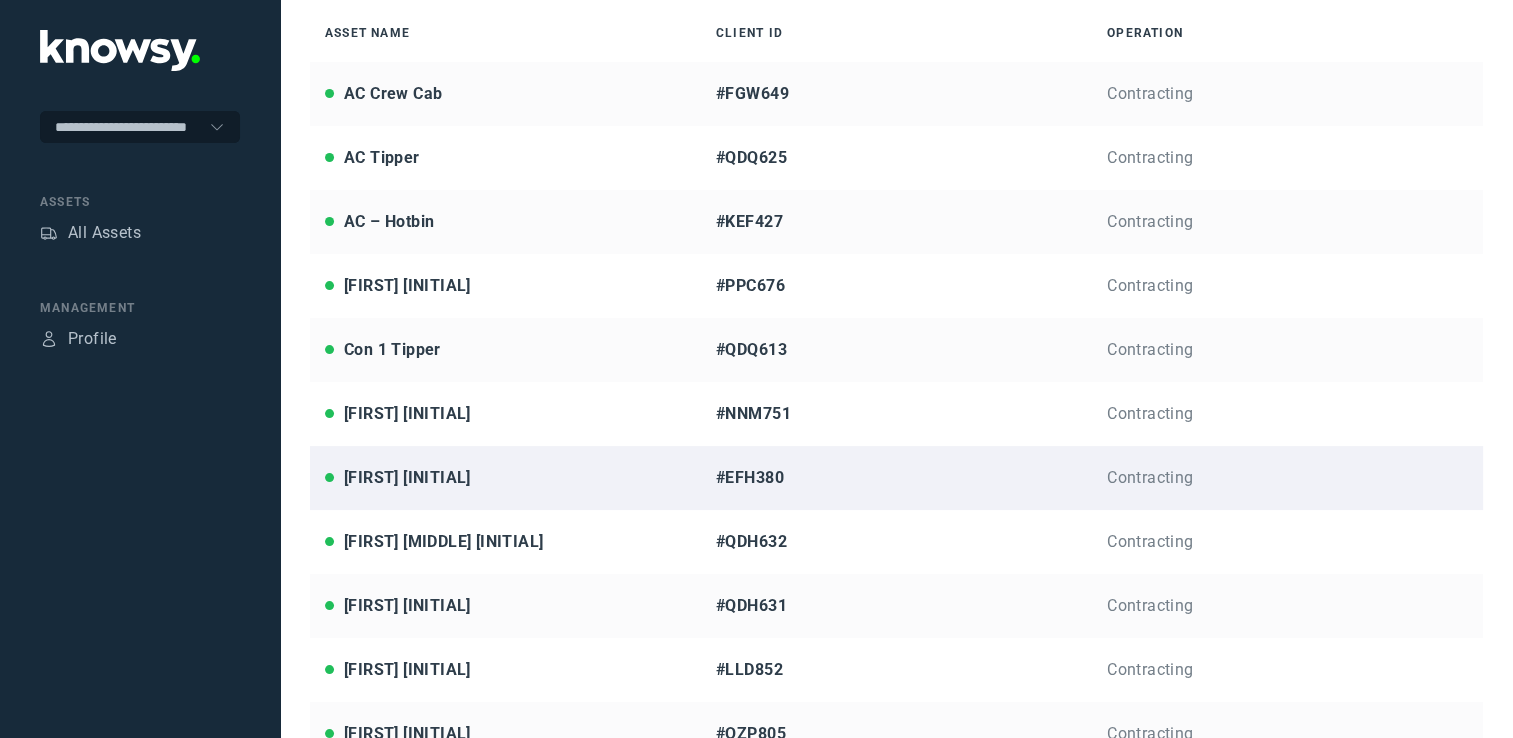scroll, scrollTop: 300, scrollLeft: 0, axis: vertical 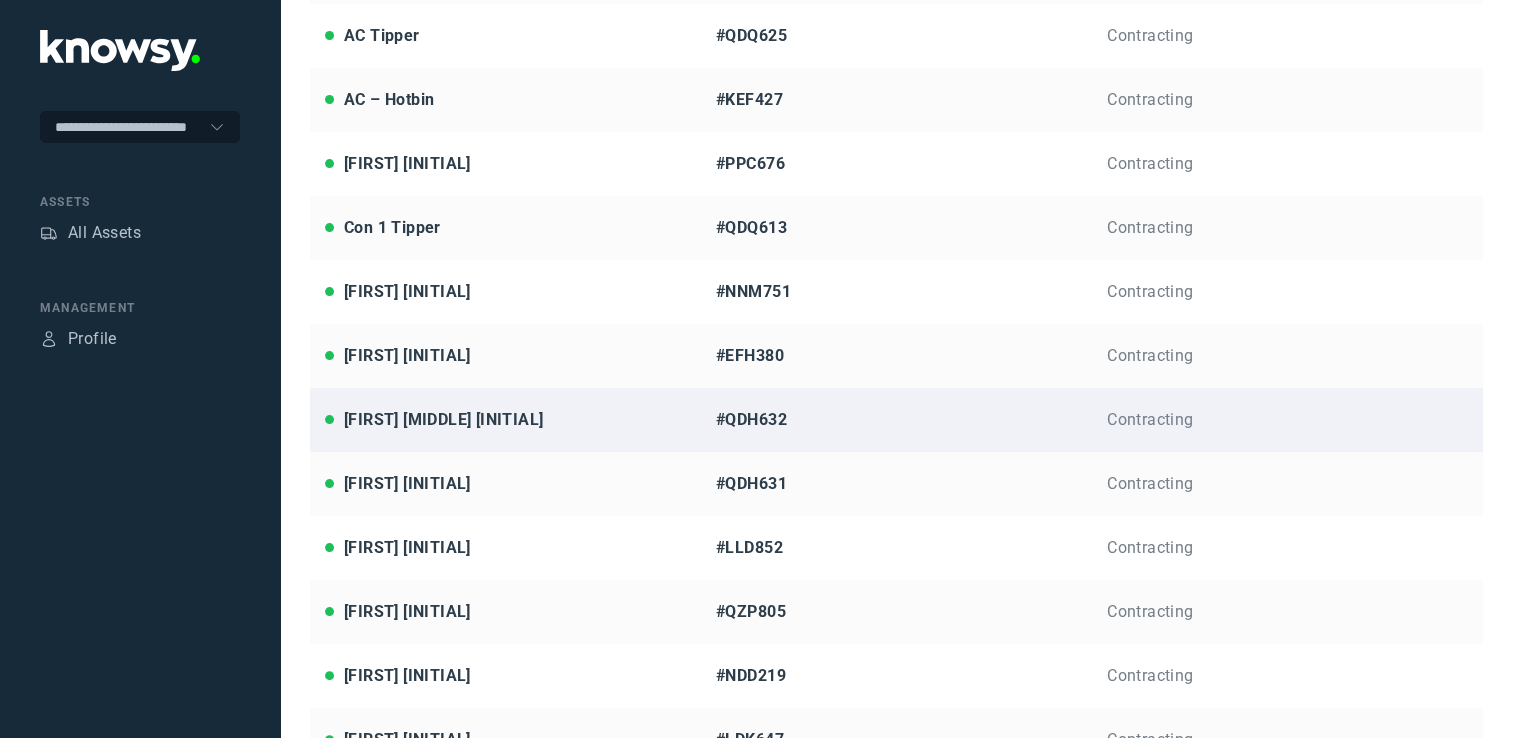 click on "[FIRST] [MIDDLE] [INITIAL]" 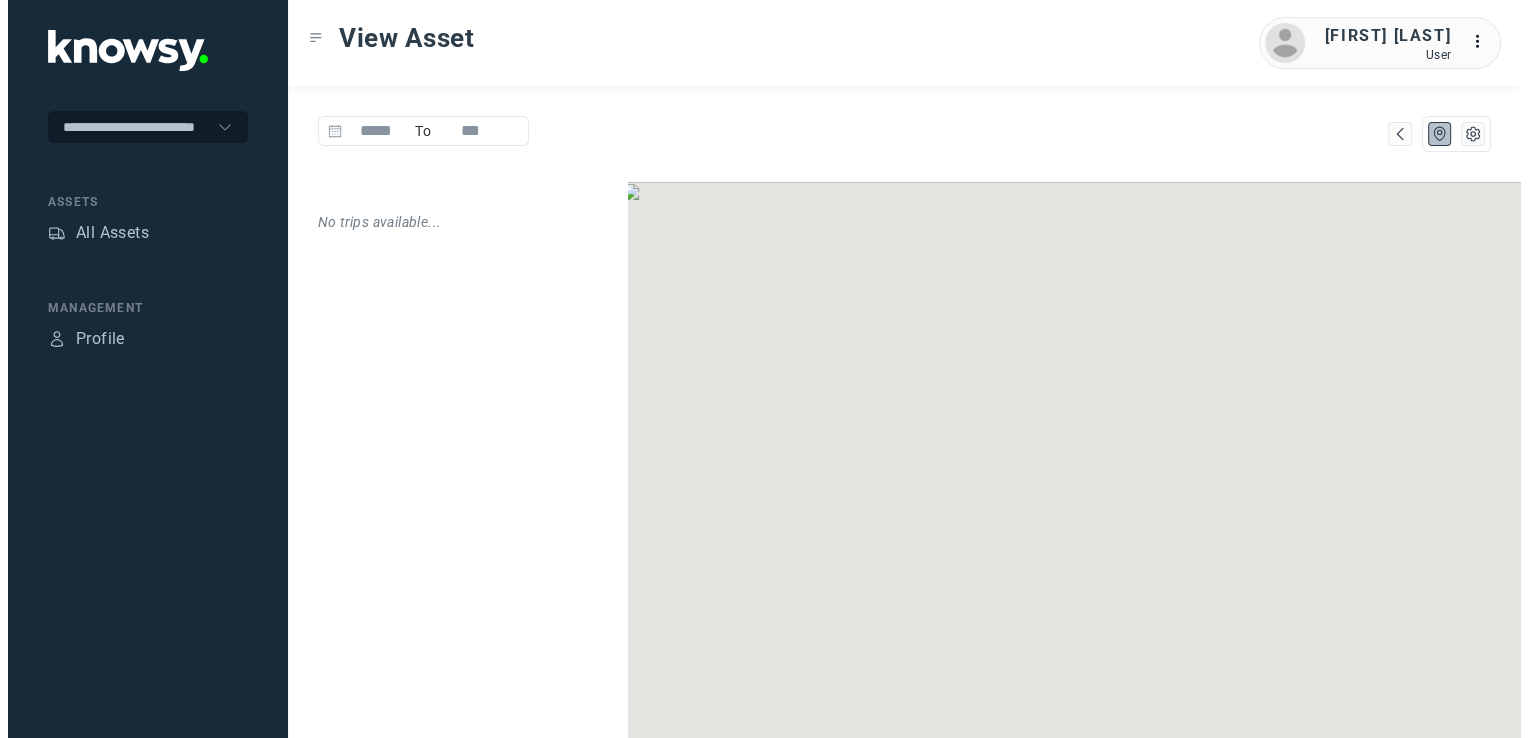 scroll, scrollTop: 0, scrollLeft: 0, axis: both 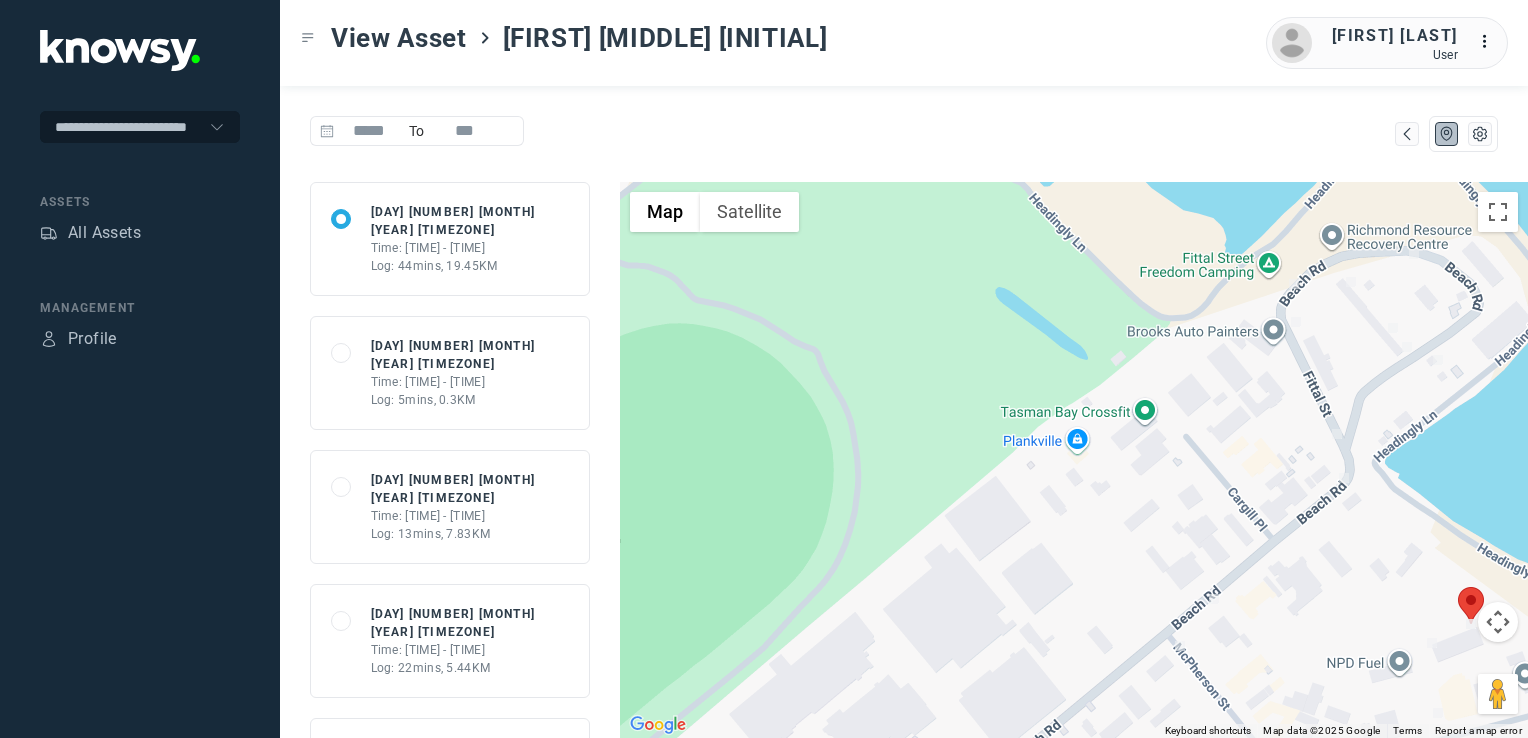 drag, startPoint x: 1344, startPoint y: 602, endPoint x: 1266, endPoint y: 594, distance: 78.40918 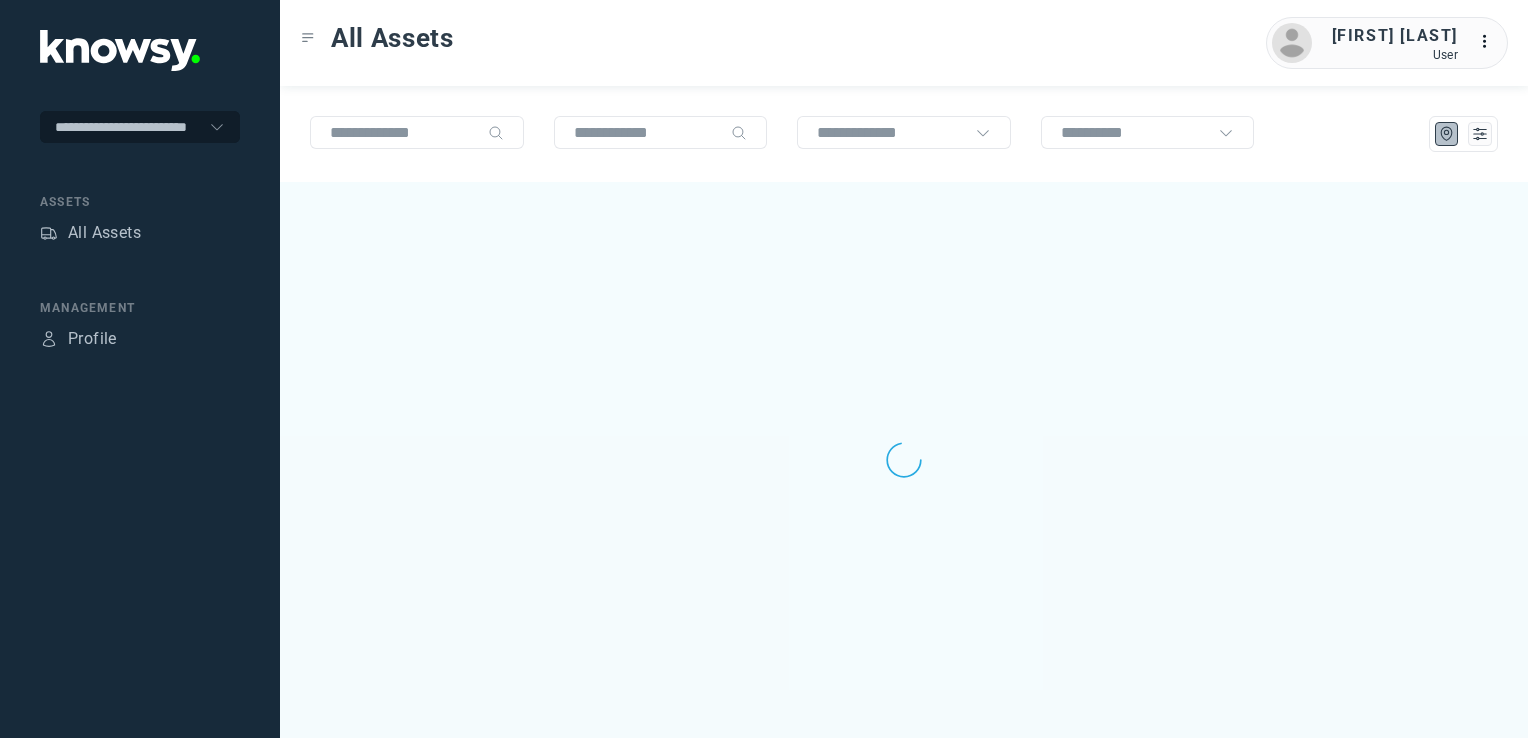 scroll, scrollTop: 0, scrollLeft: 0, axis: both 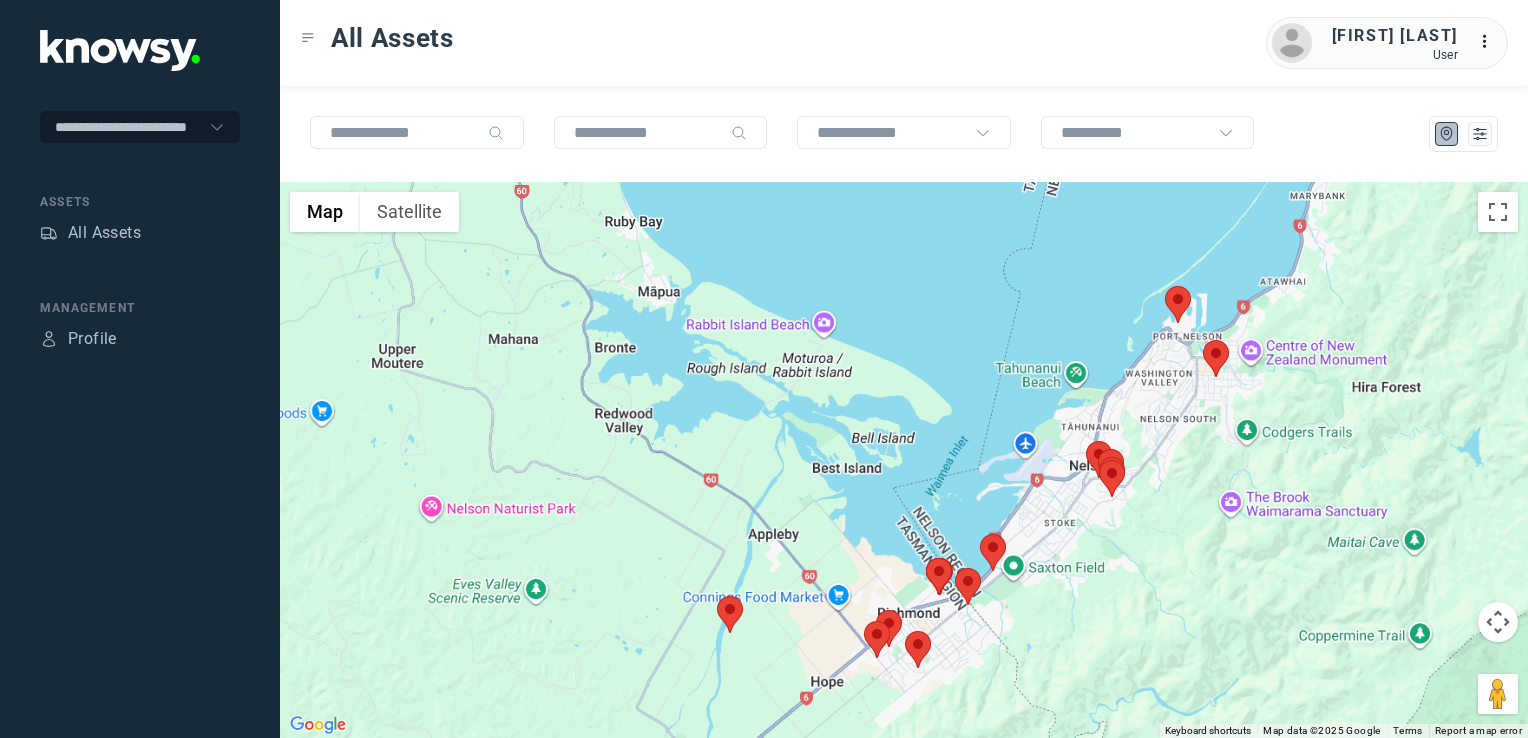 drag, startPoint x: 1144, startPoint y: 494, endPoint x: 1160, endPoint y: 486, distance: 17.888544 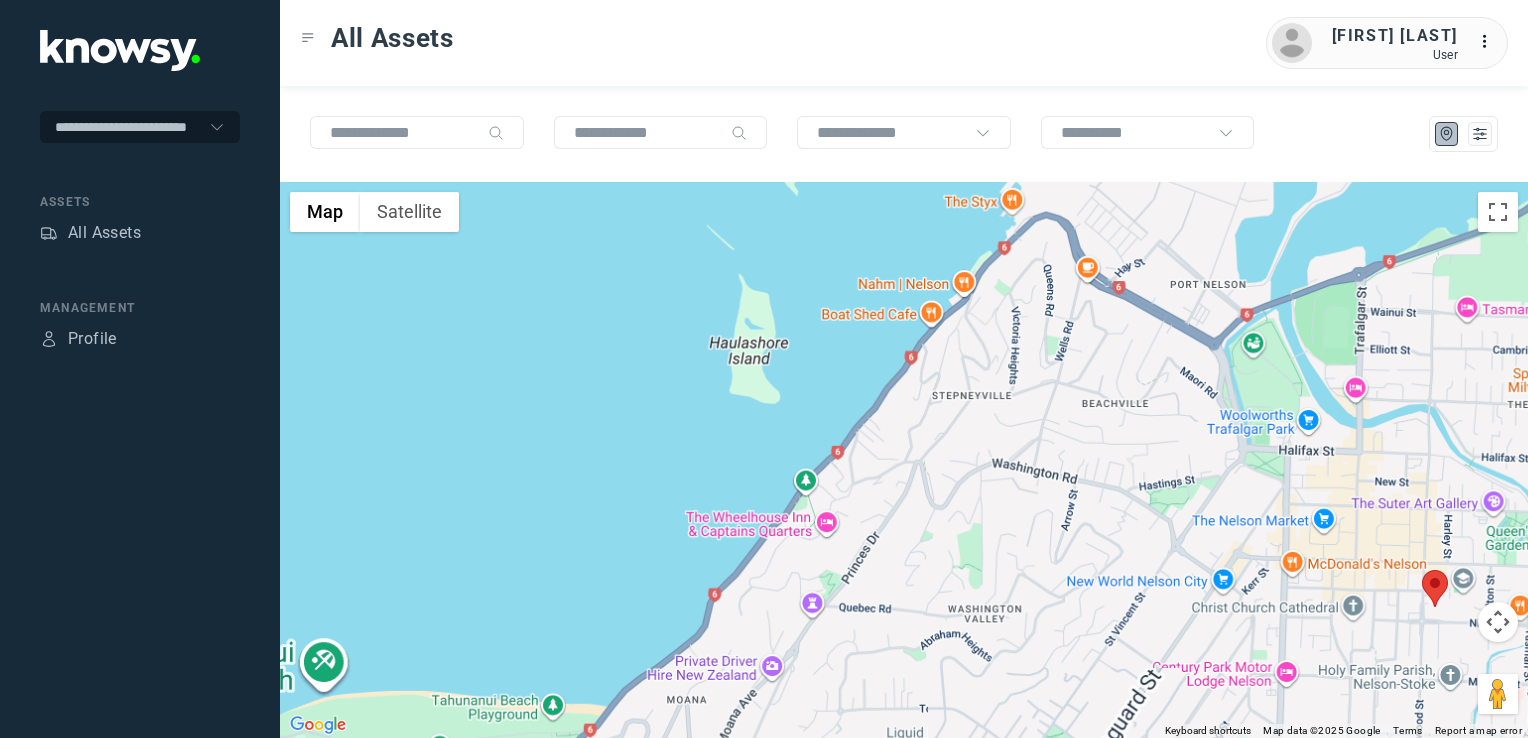 drag, startPoint x: 1060, startPoint y: 290, endPoint x: 1085, endPoint y: 420, distance: 132.38202 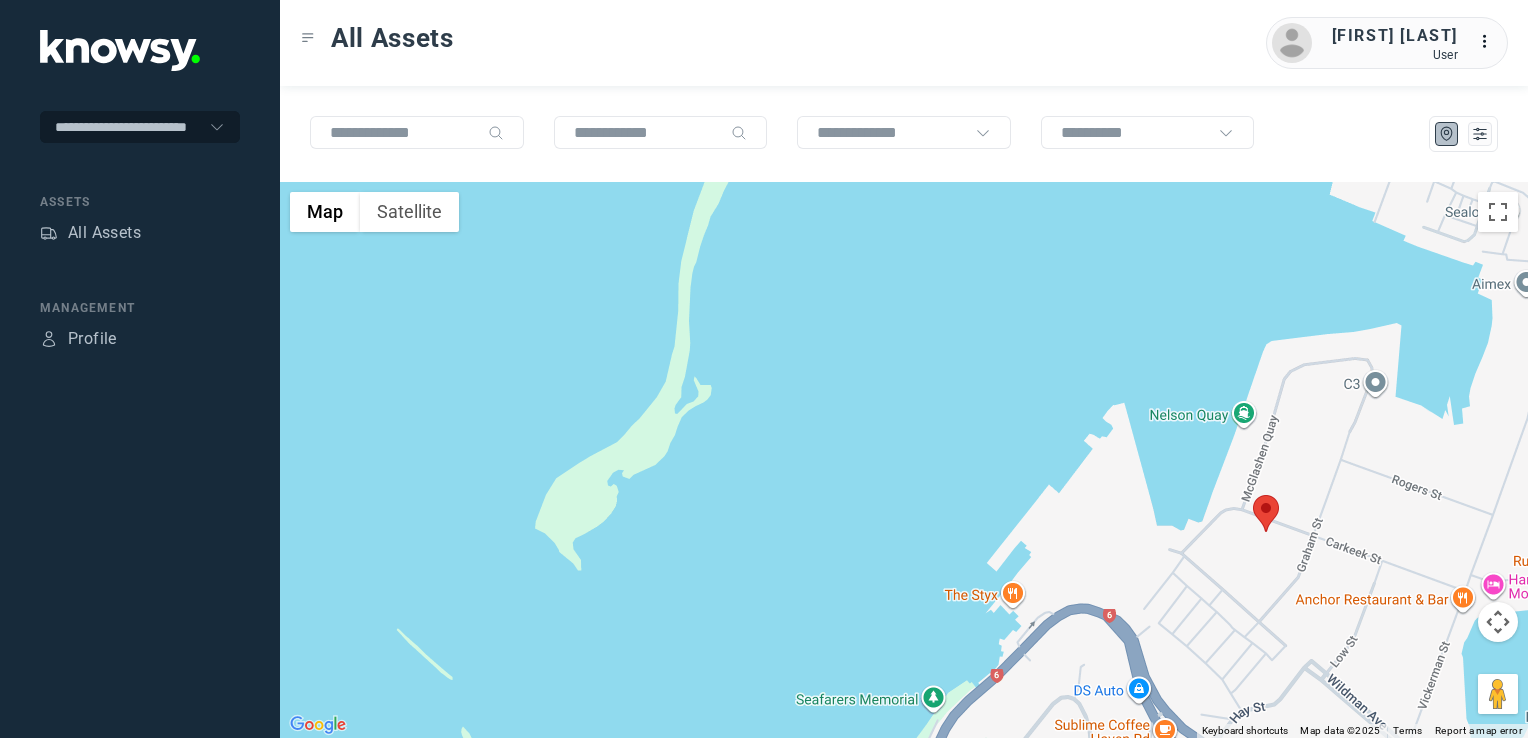 click 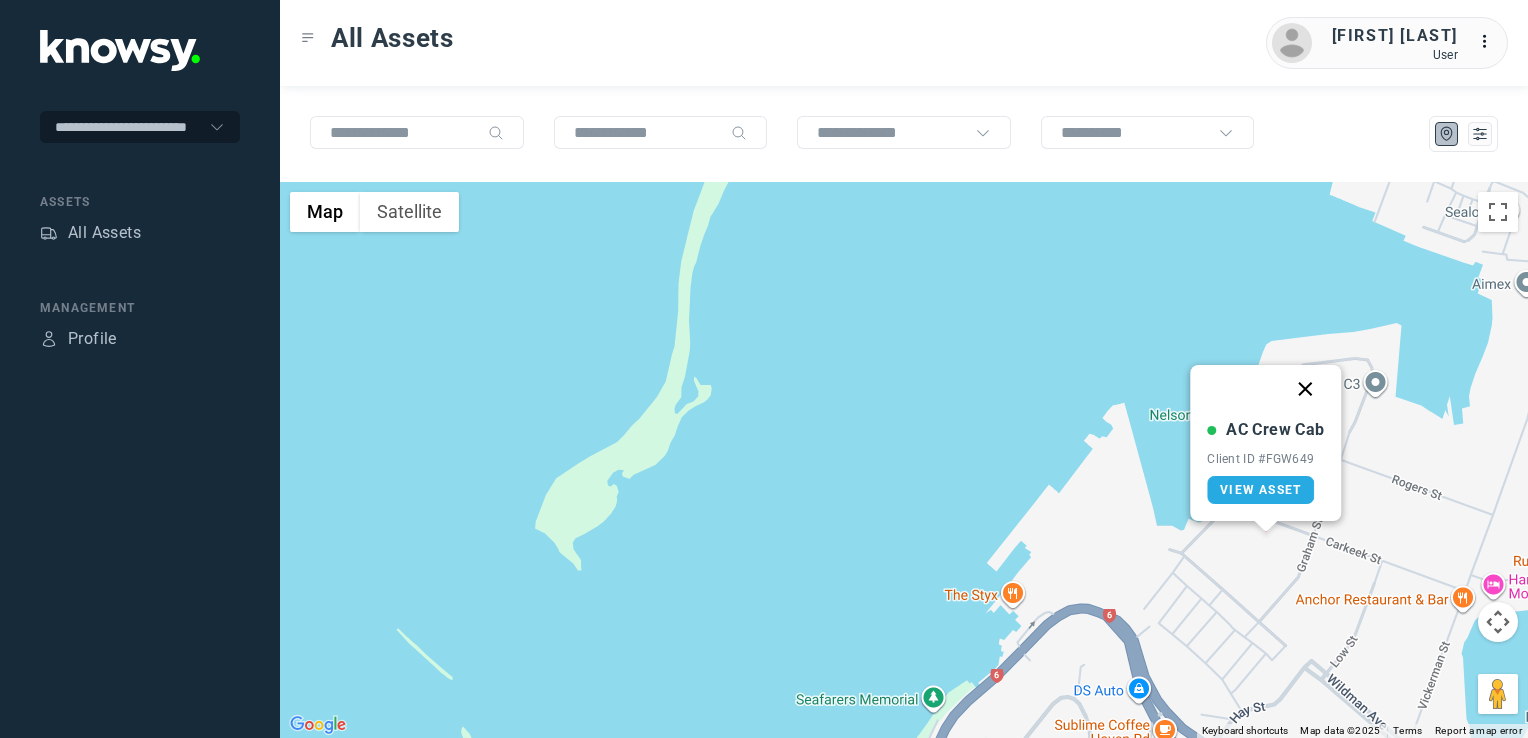 click 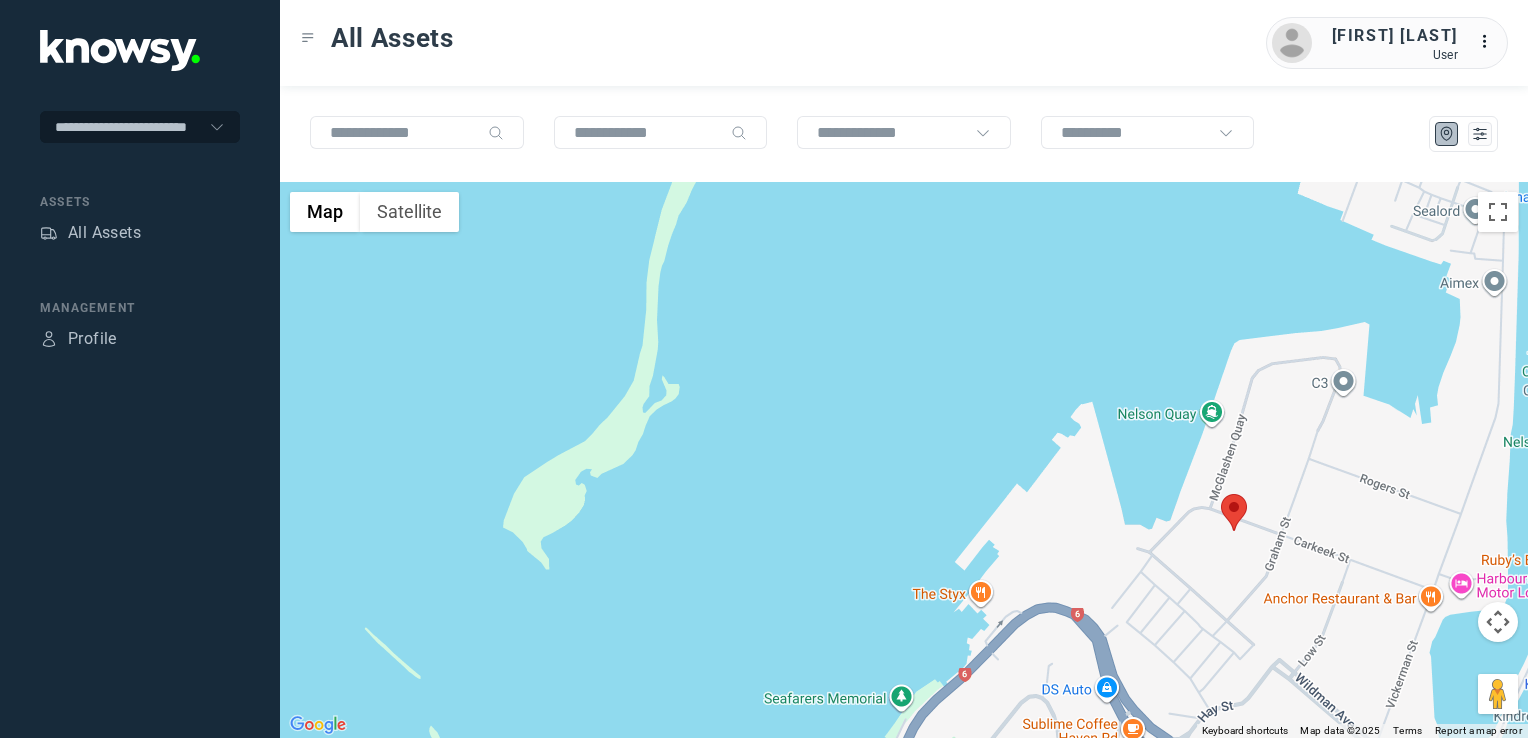 click 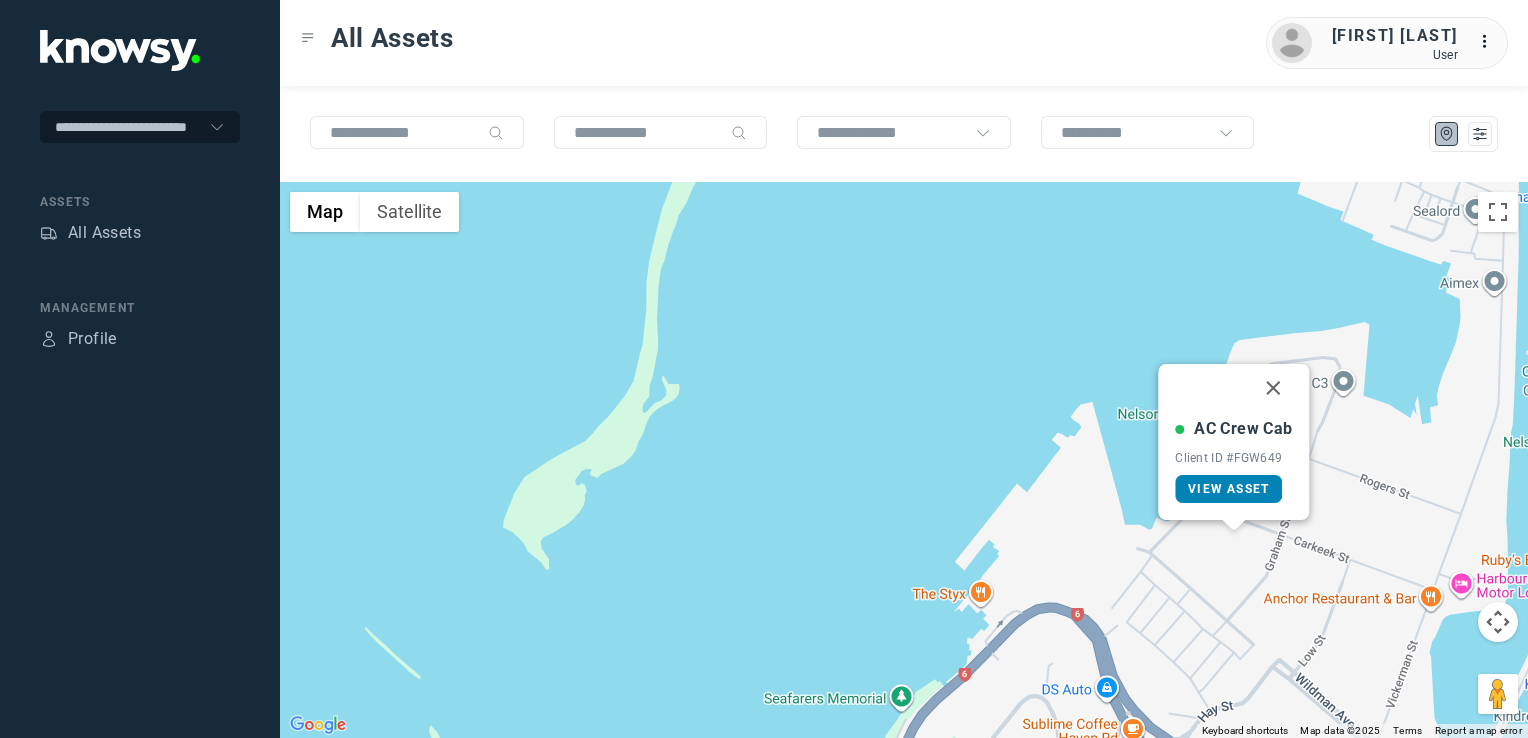 click on "View Asset" 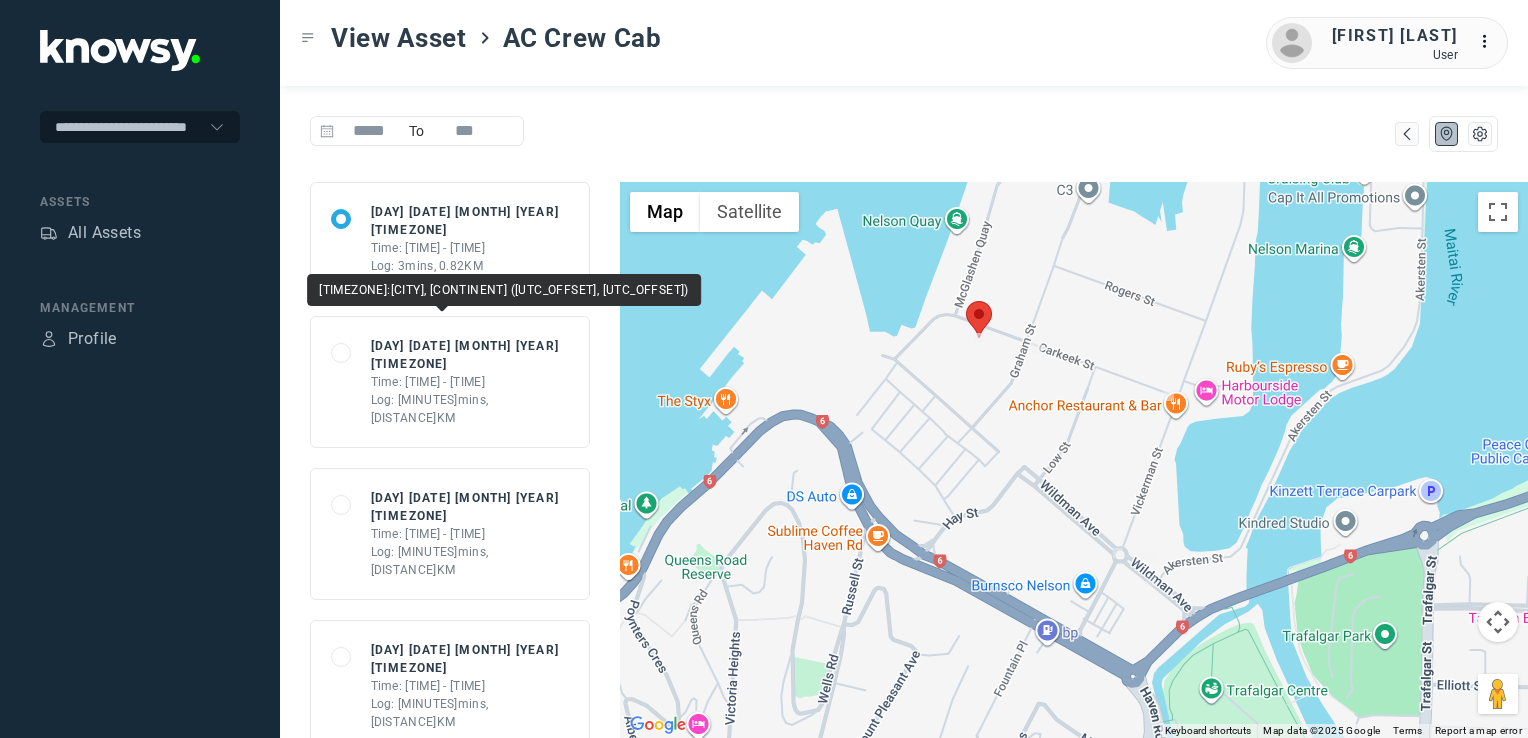 click on "Time: 11:48:31 - 12:12:44" 